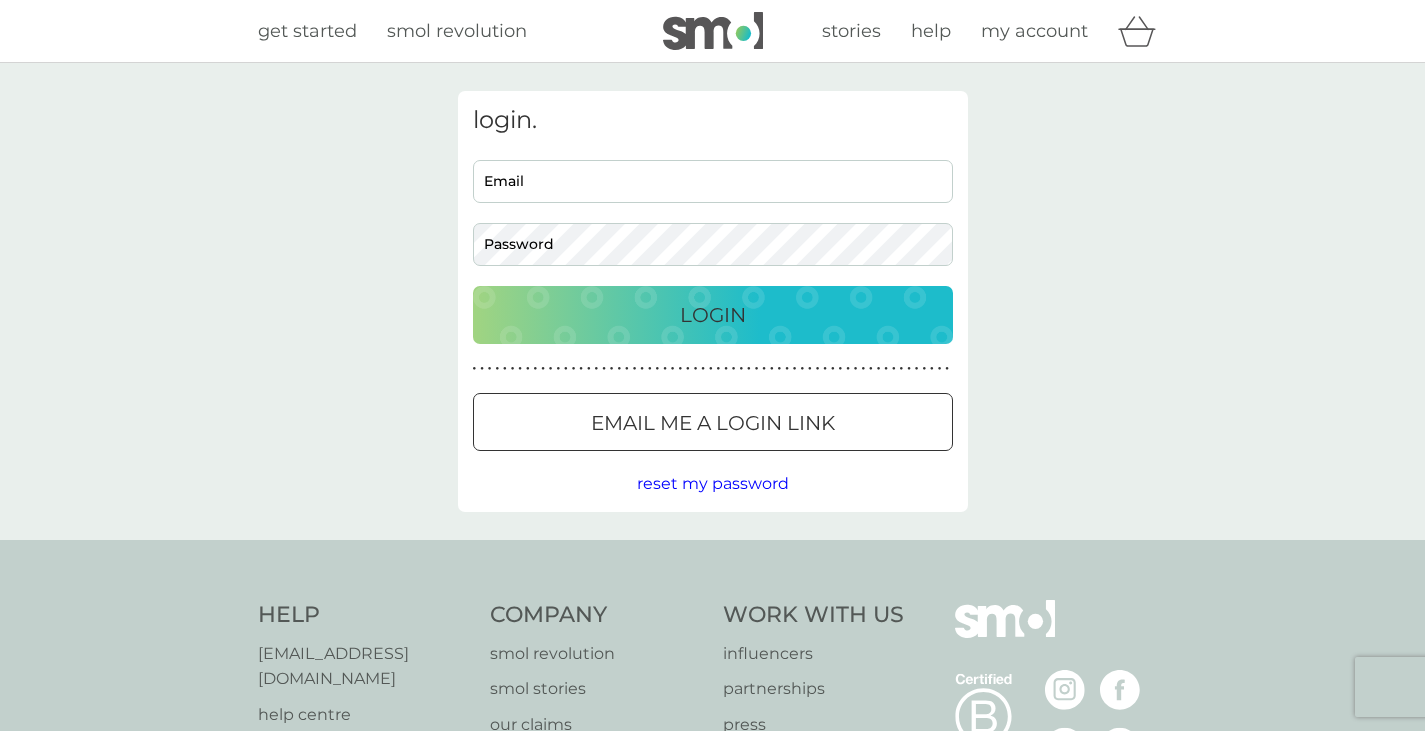 scroll, scrollTop: 0, scrollLeft: 0, axis: both 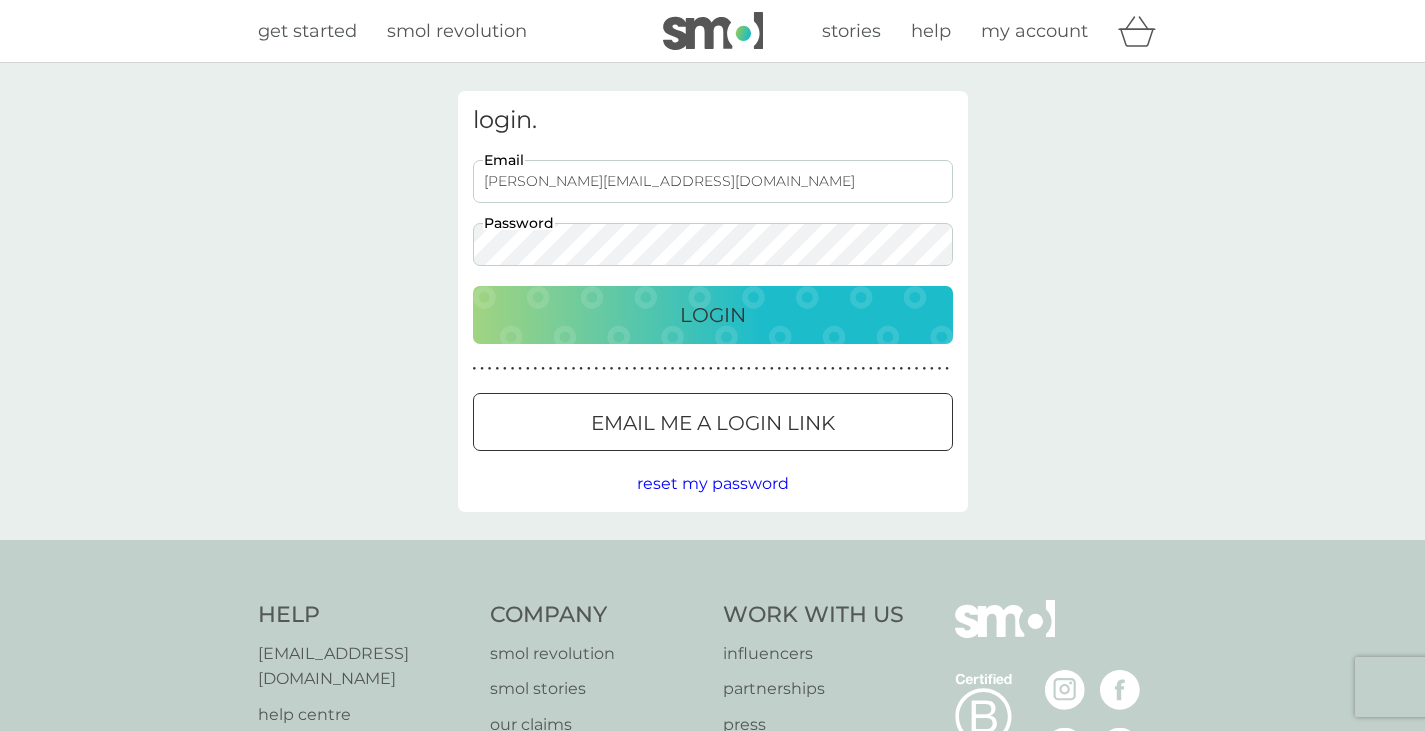 click on "Login" at bounding box center (713, 315) 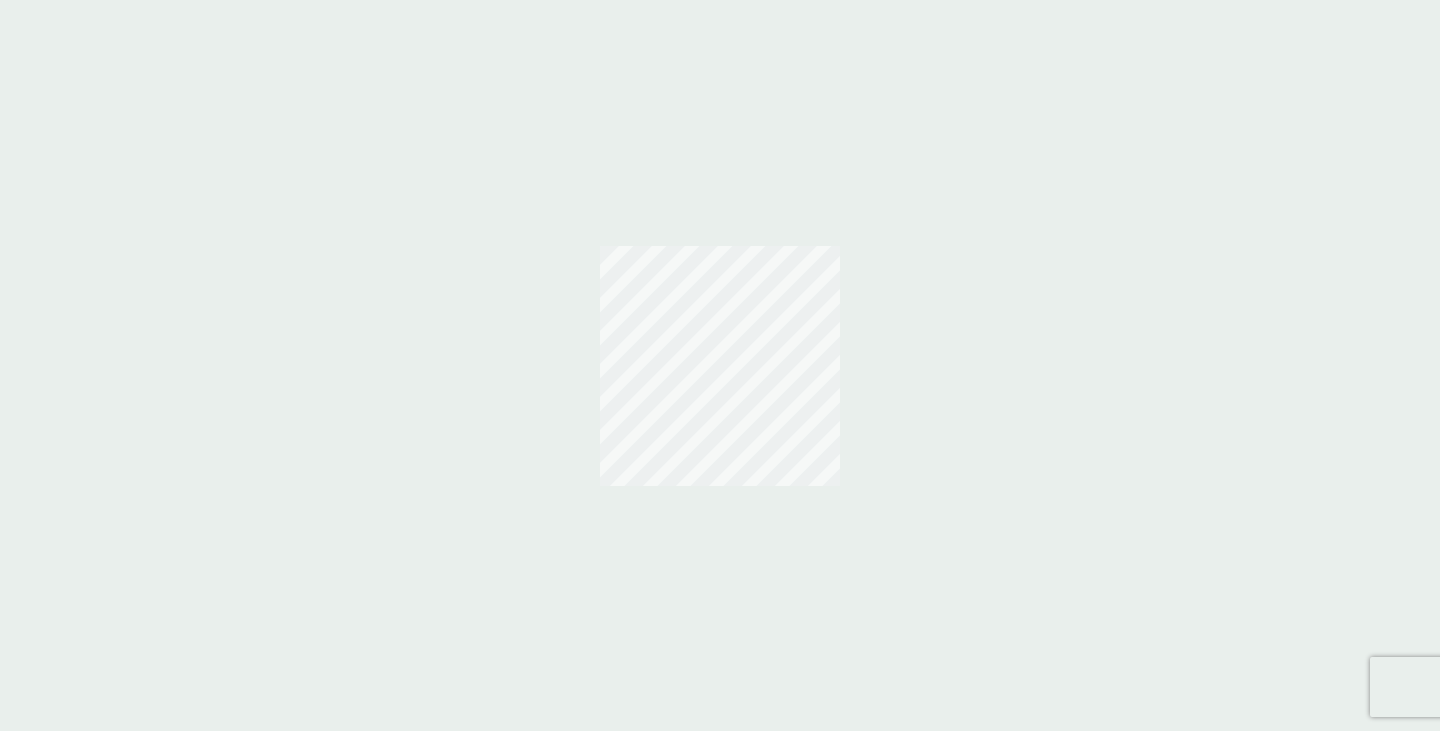 scroll, scrollTop: 0, scrollLeft: 0, axis: both 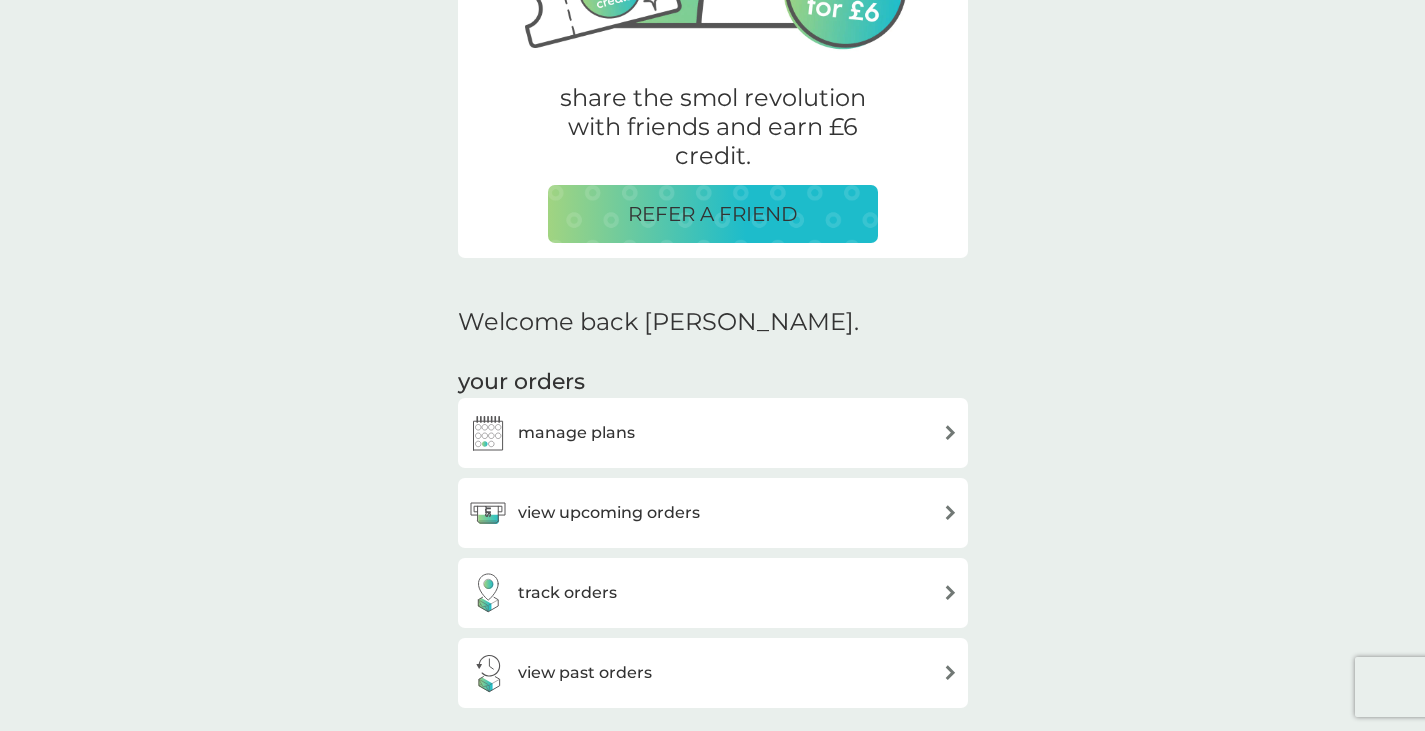 click on "track orders" at bounding box center (567, 593) 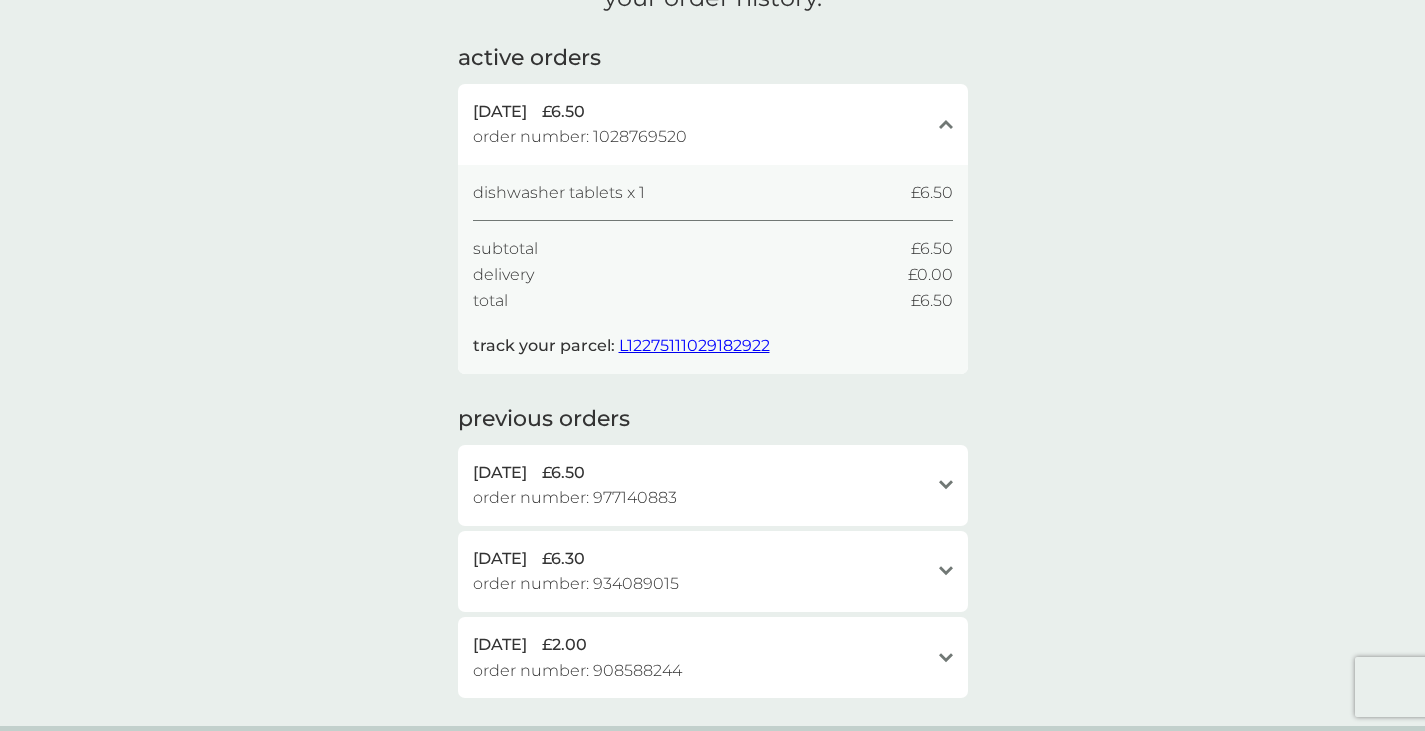 scroll, scrollTop: 145, scrollLeft: 0, axis: vertical 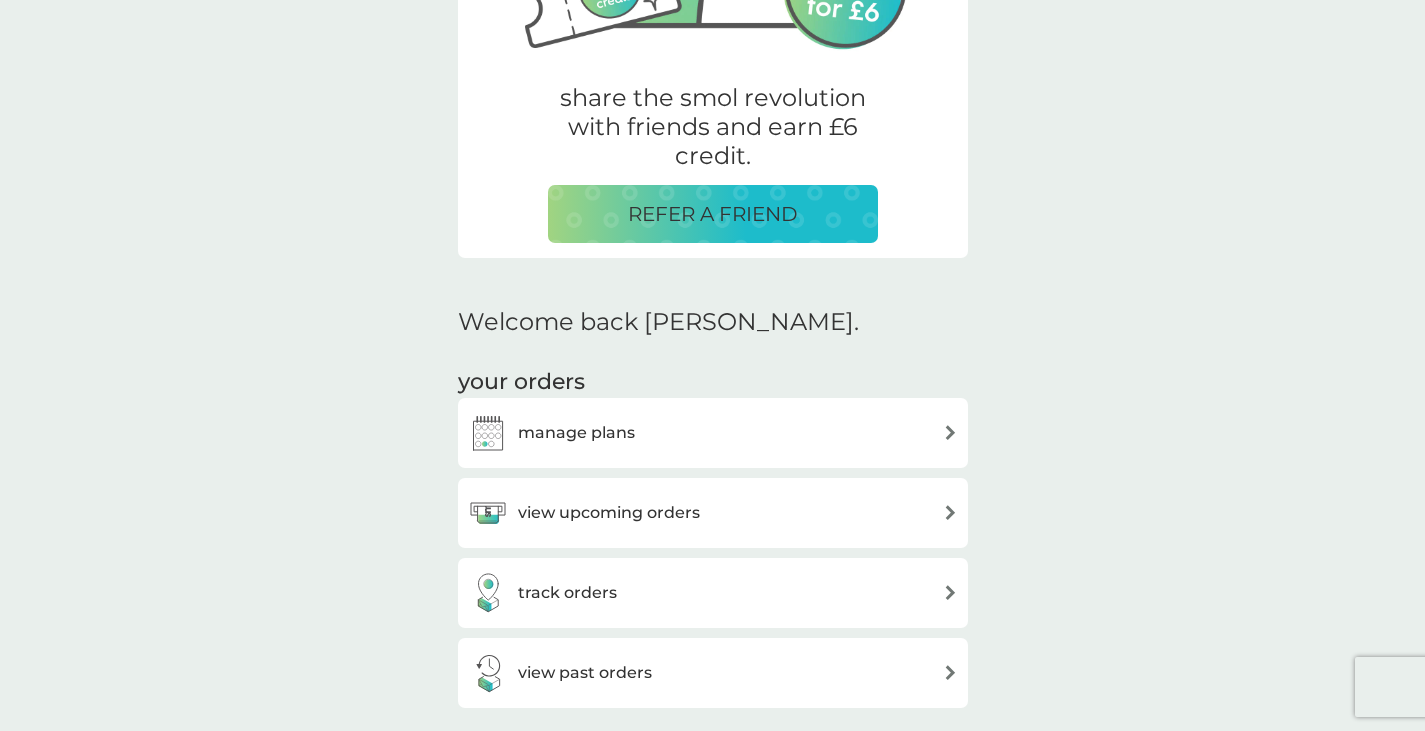 click on "track orders" at bounding box center [567, 593] 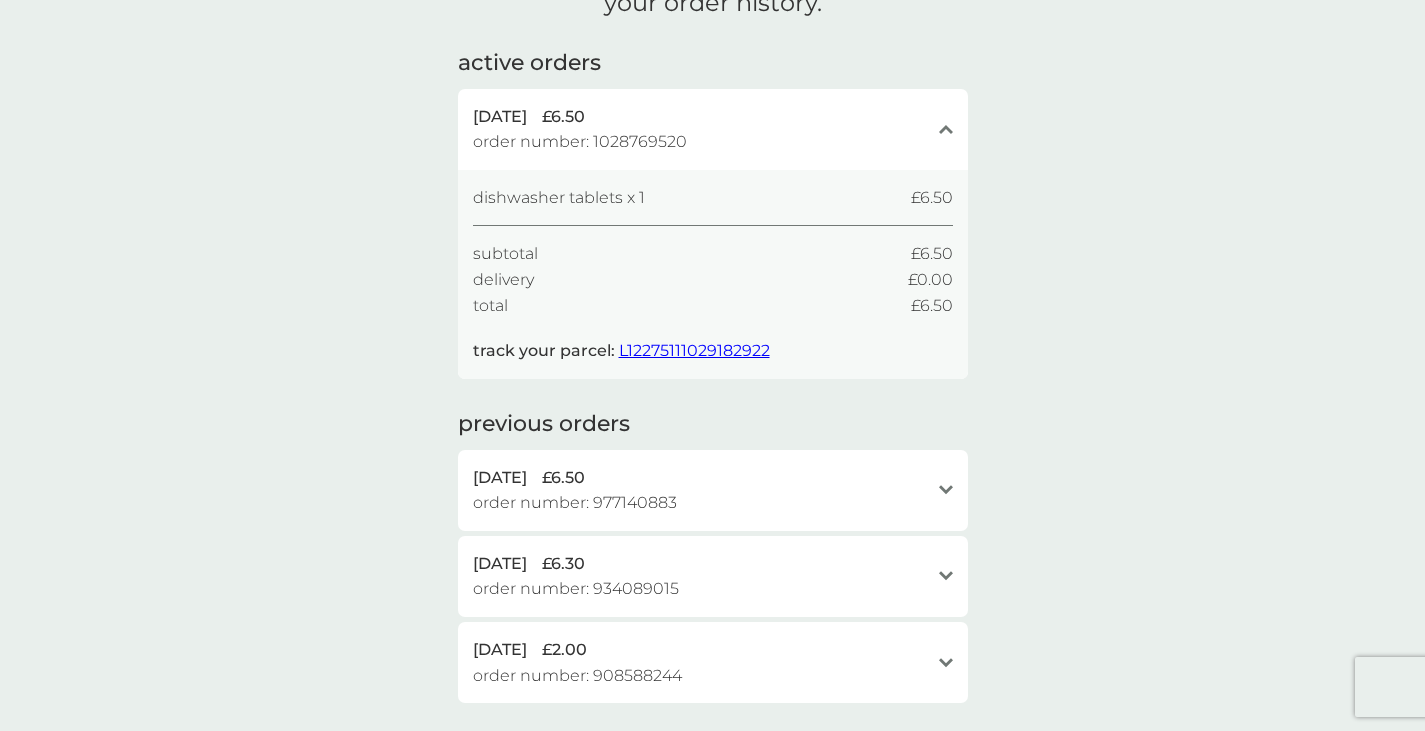 scroll, scrollTop: 112, scrollLeft: 0, axis: vertical 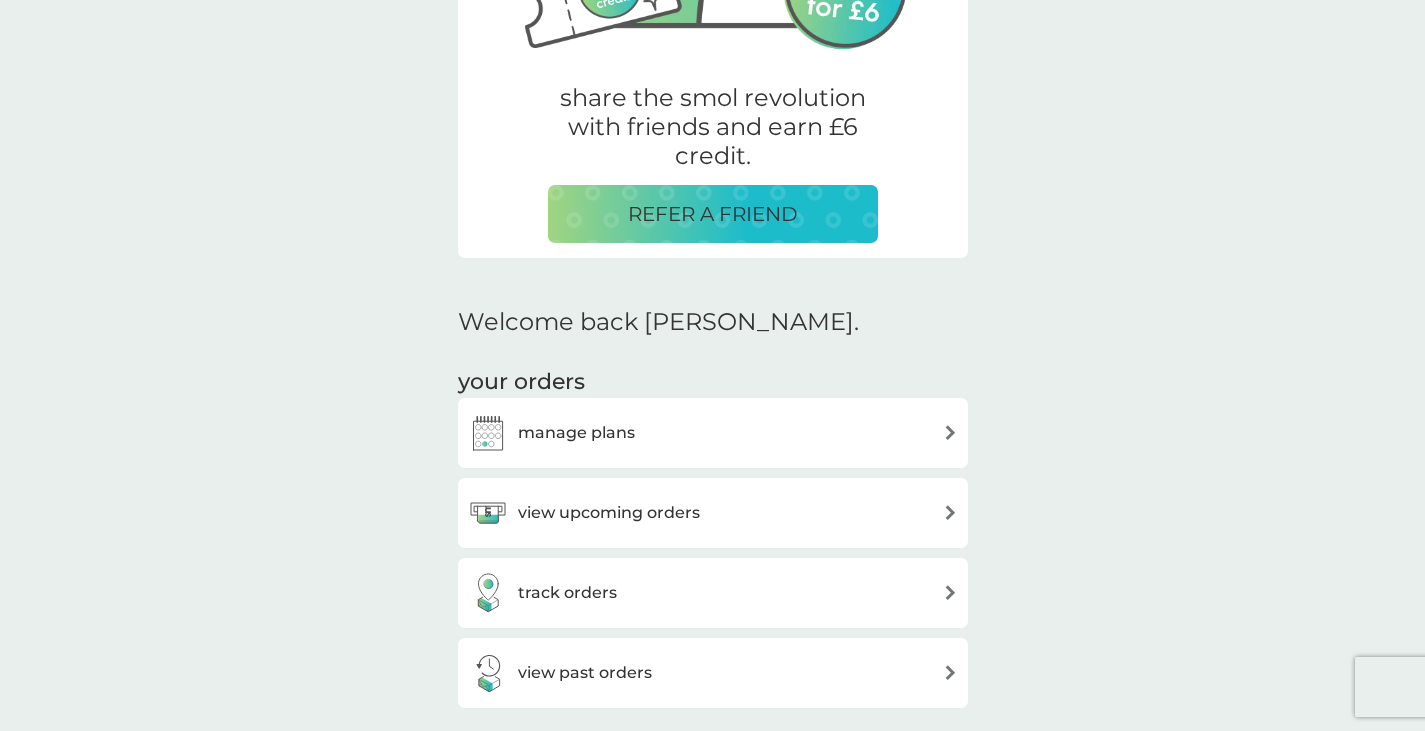 drag, startPoint x: 521, startPoint y: 649, endPoint x: 520, endPoint y: 692, distance: 43.011627 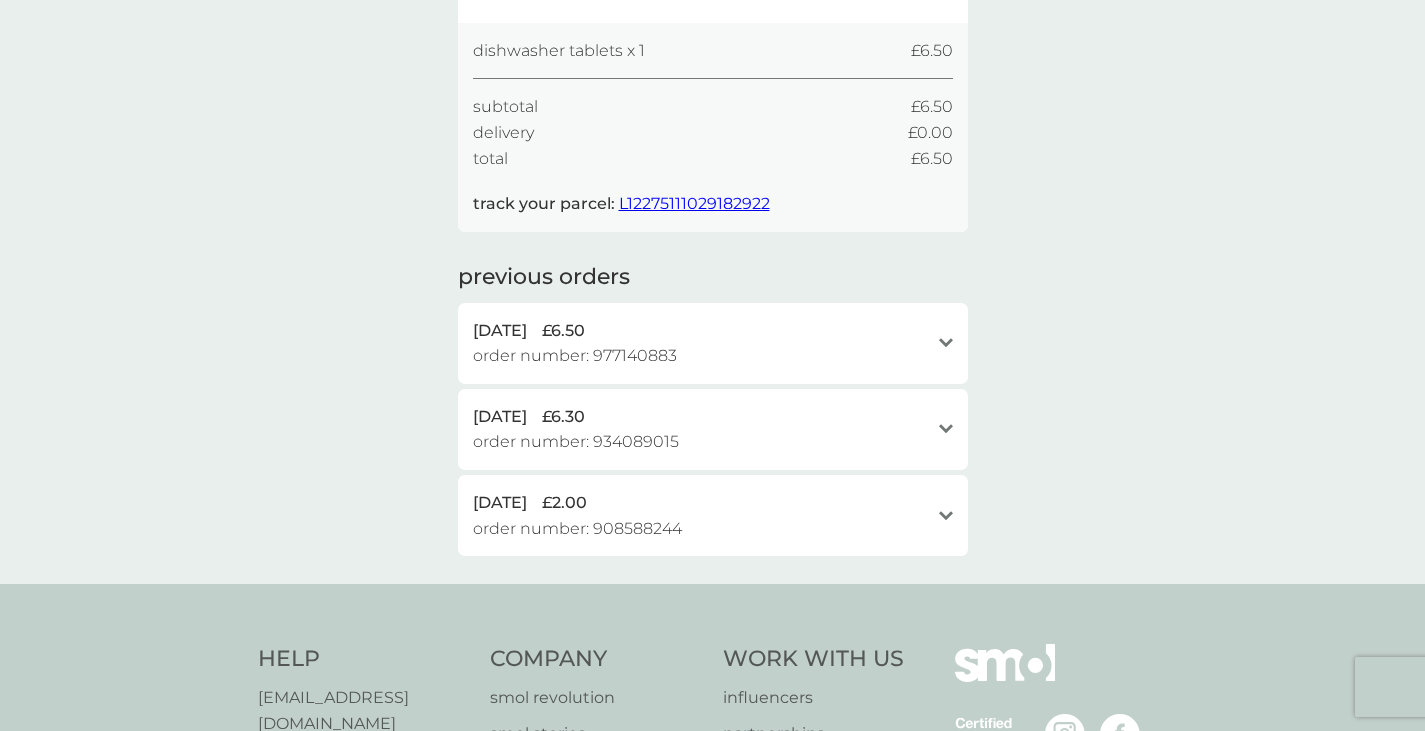 scroll, scrollTop: 330, scrollLeft: 0, axis: vertical 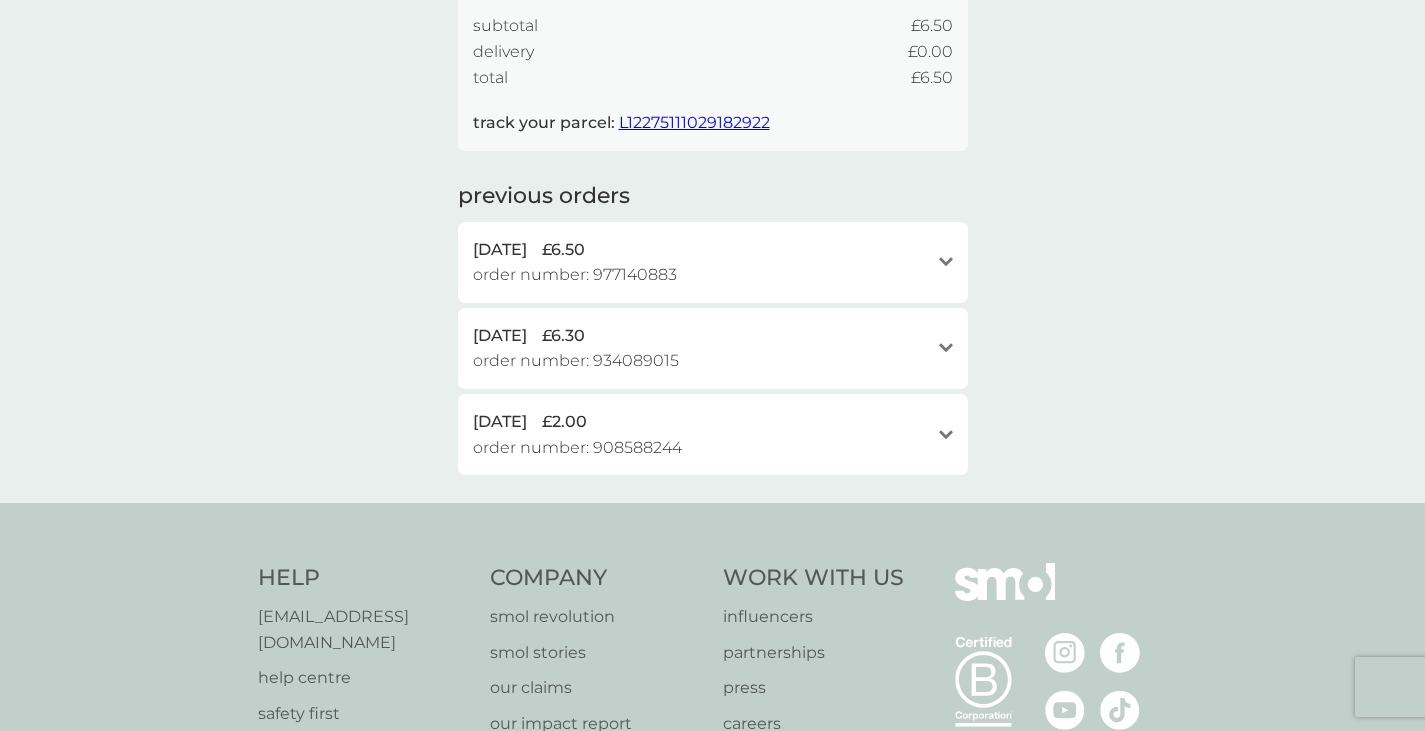 click on "25 Jan 2025" at bounding box center (500, 422) 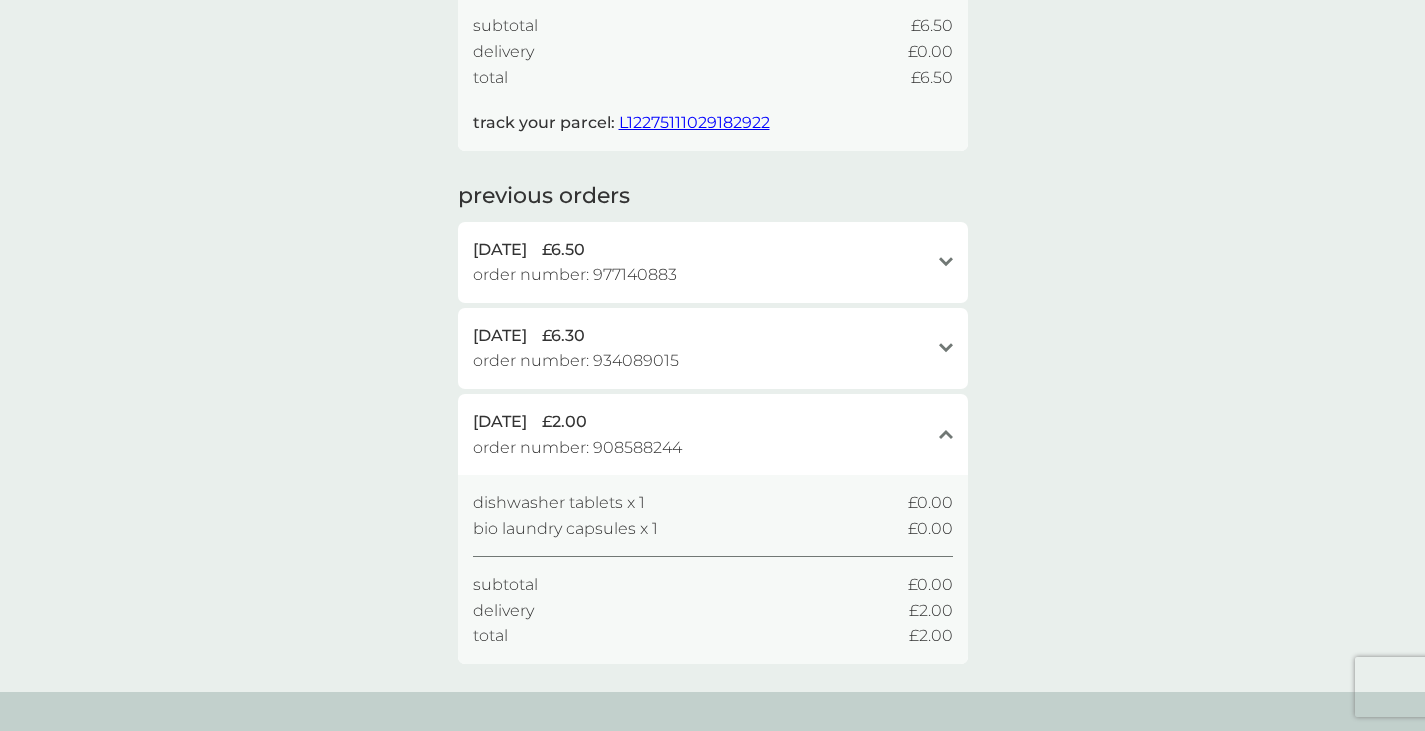 click on "28 Feb 2025 £6.30 order number:   934089015 open" at bounding box center (713, 348) 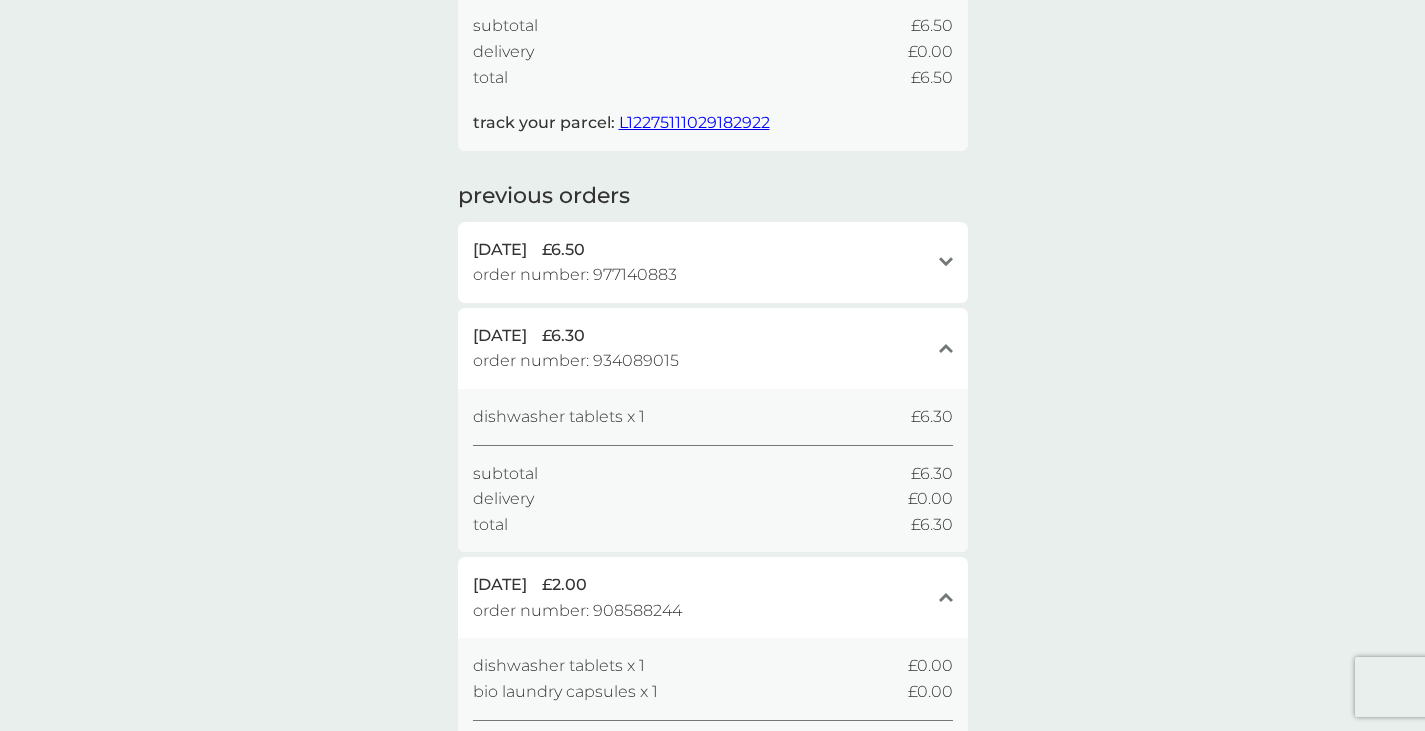 click on "order number:   977140883" at bounding box center (575, 275) 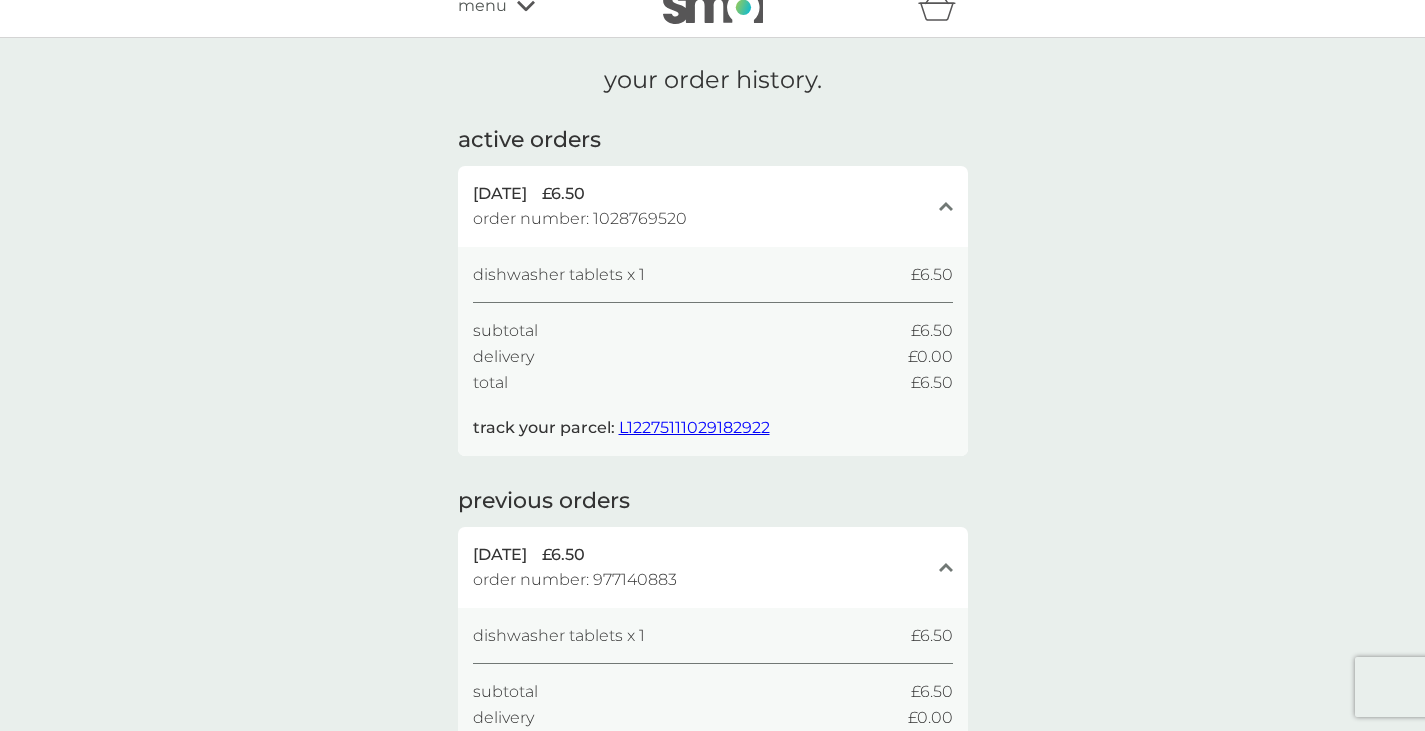 scroll, scrollTop: 0, scrollLeft: 0, axis: both 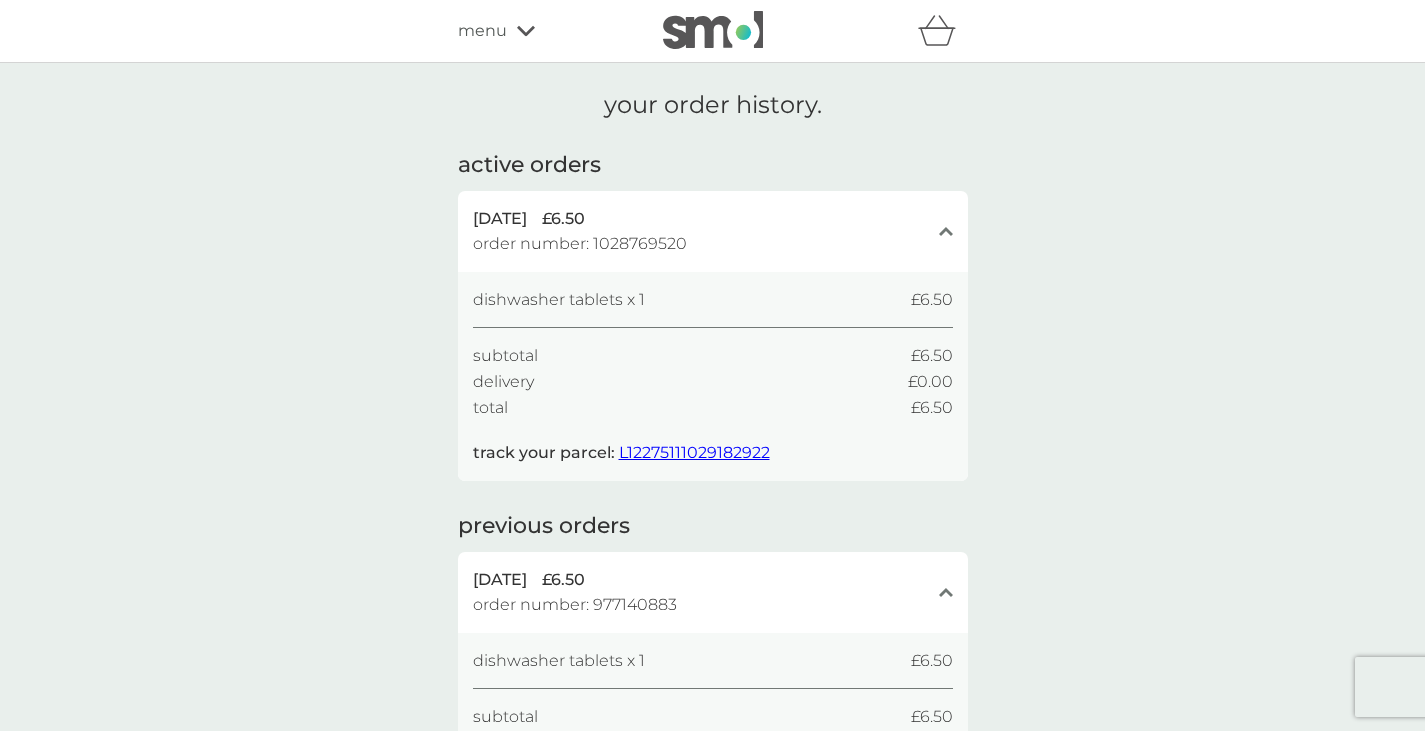click 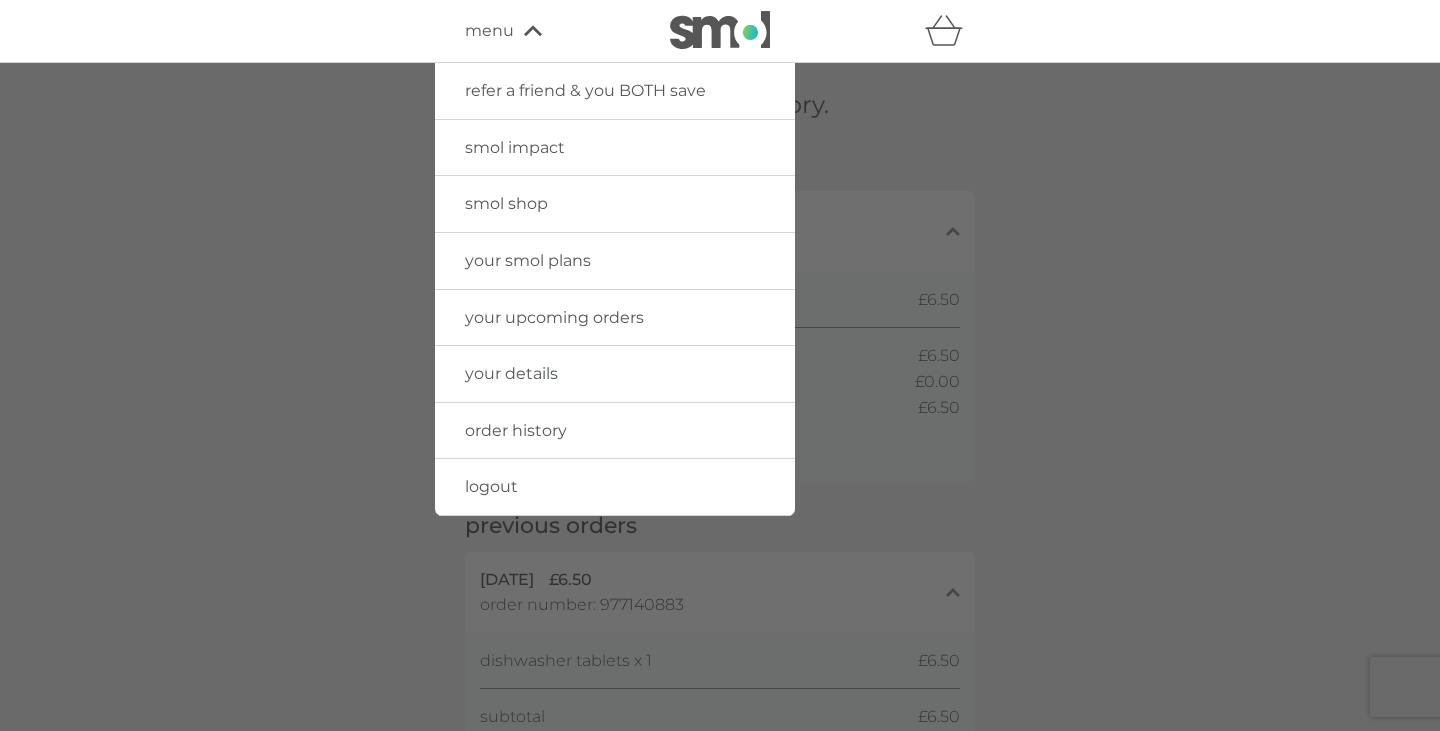 click on "your smol plans" at bounding box center [615, 261] 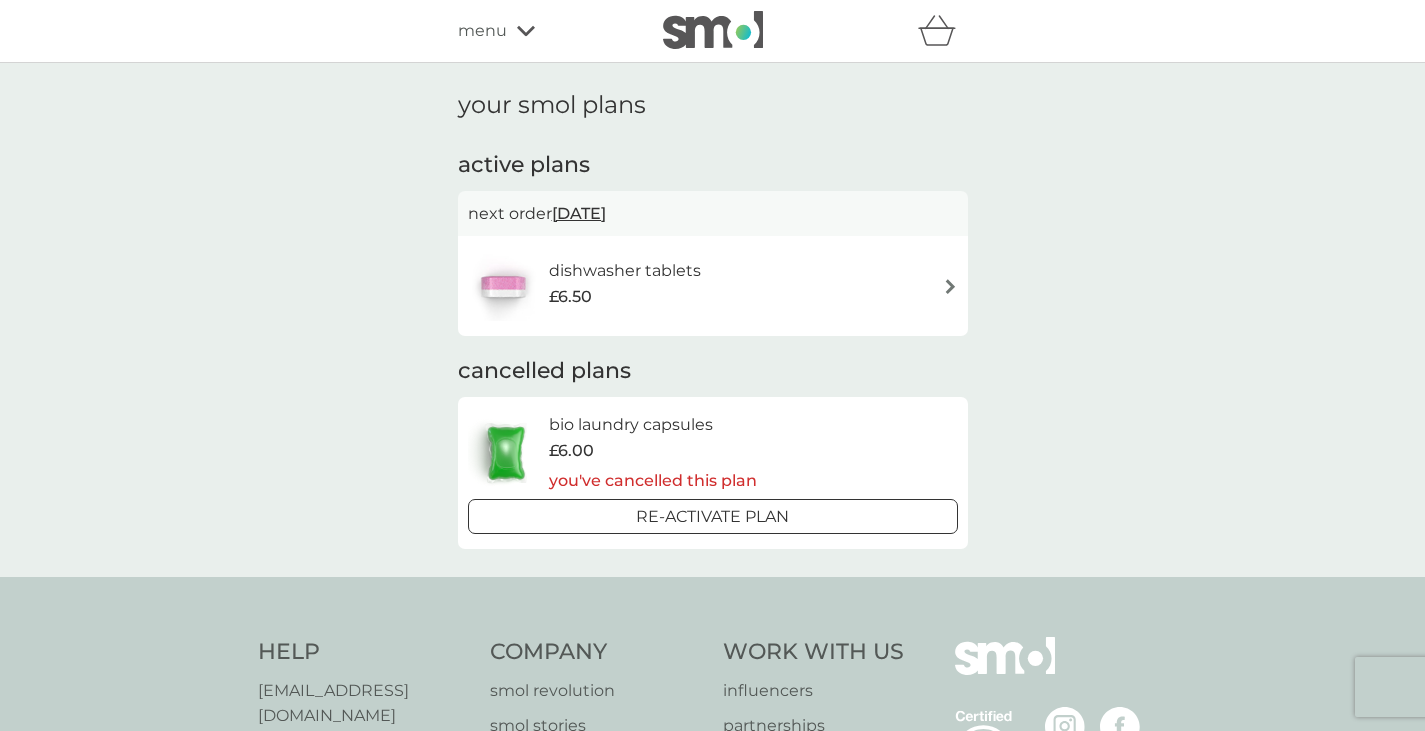 click at bounding box center (503, 286) 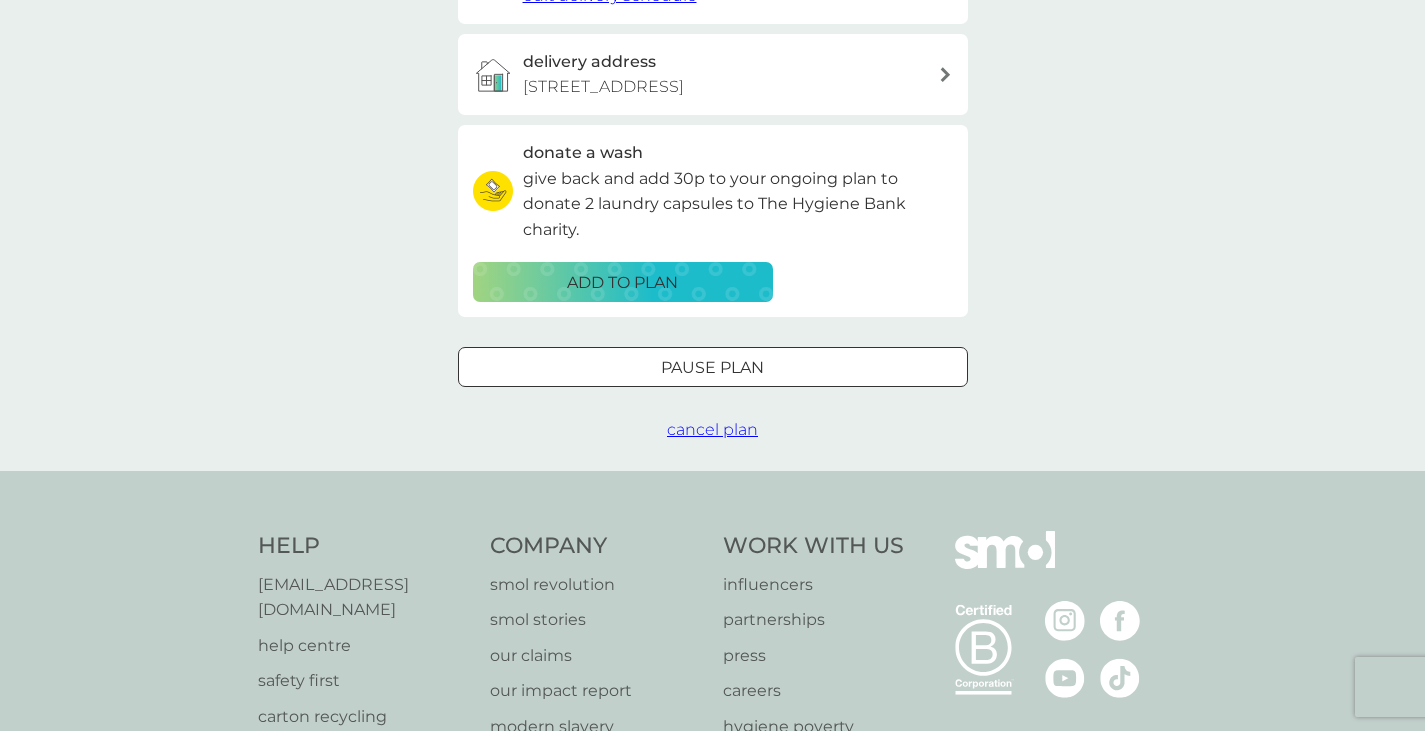 scroll, scrollTop: 573, scrollLeft: 0, axis: vertical 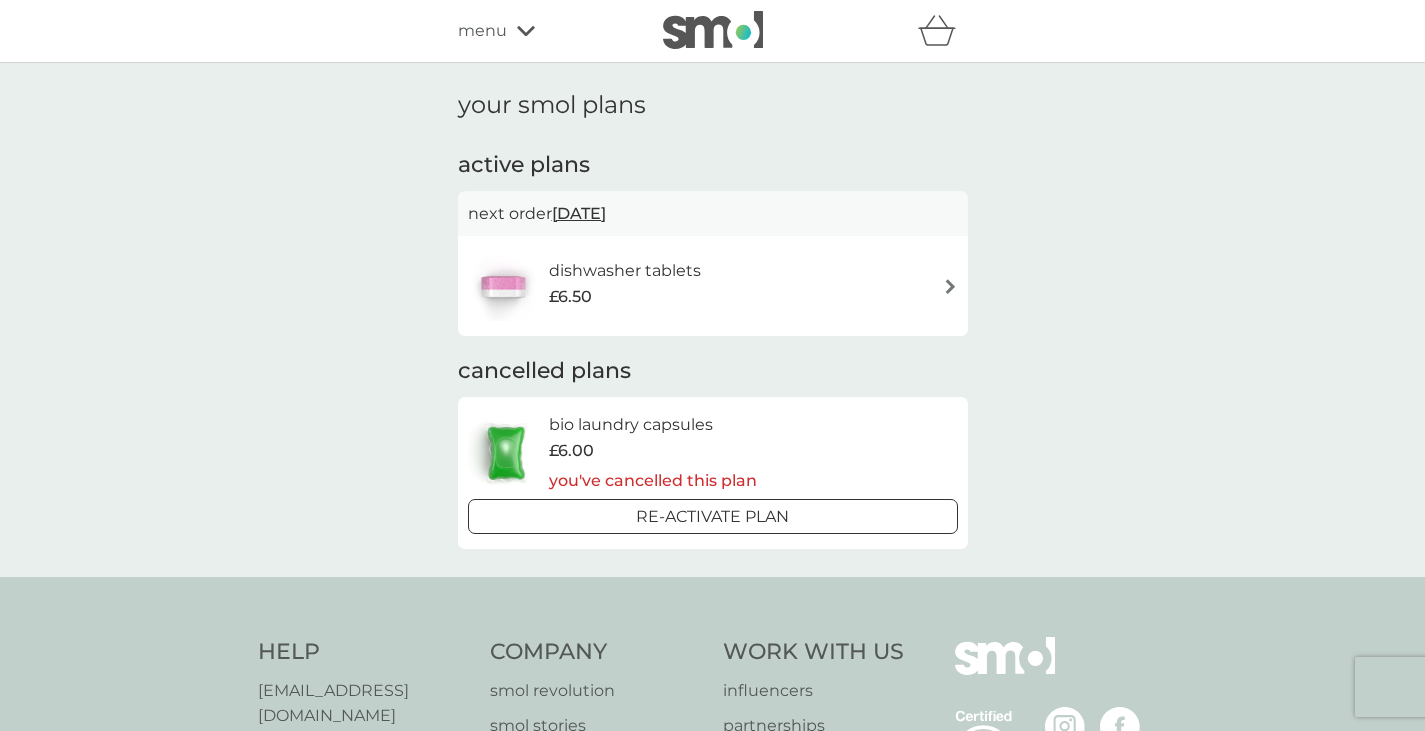 click at bounding box center (506, 453) 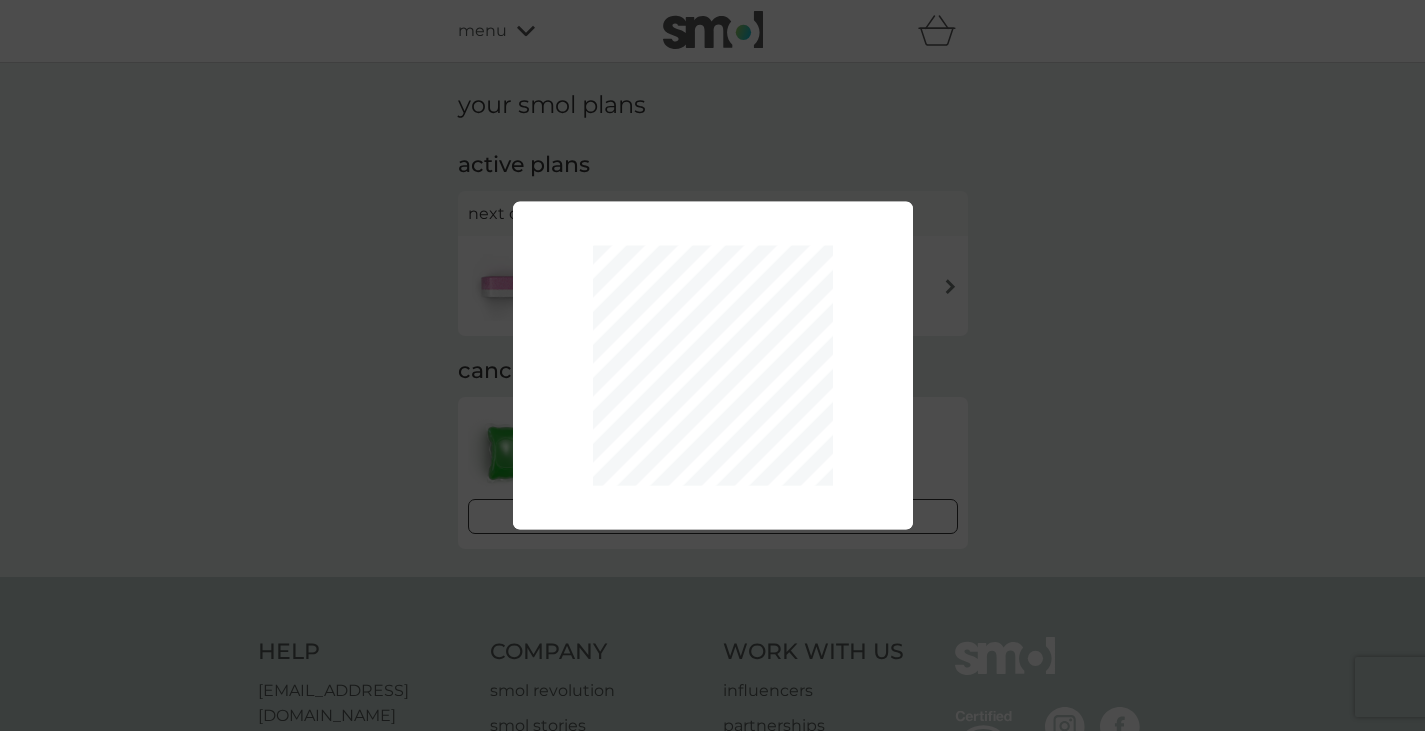 click on "Your plan has been re-activated." at bounding box center (712, 365) 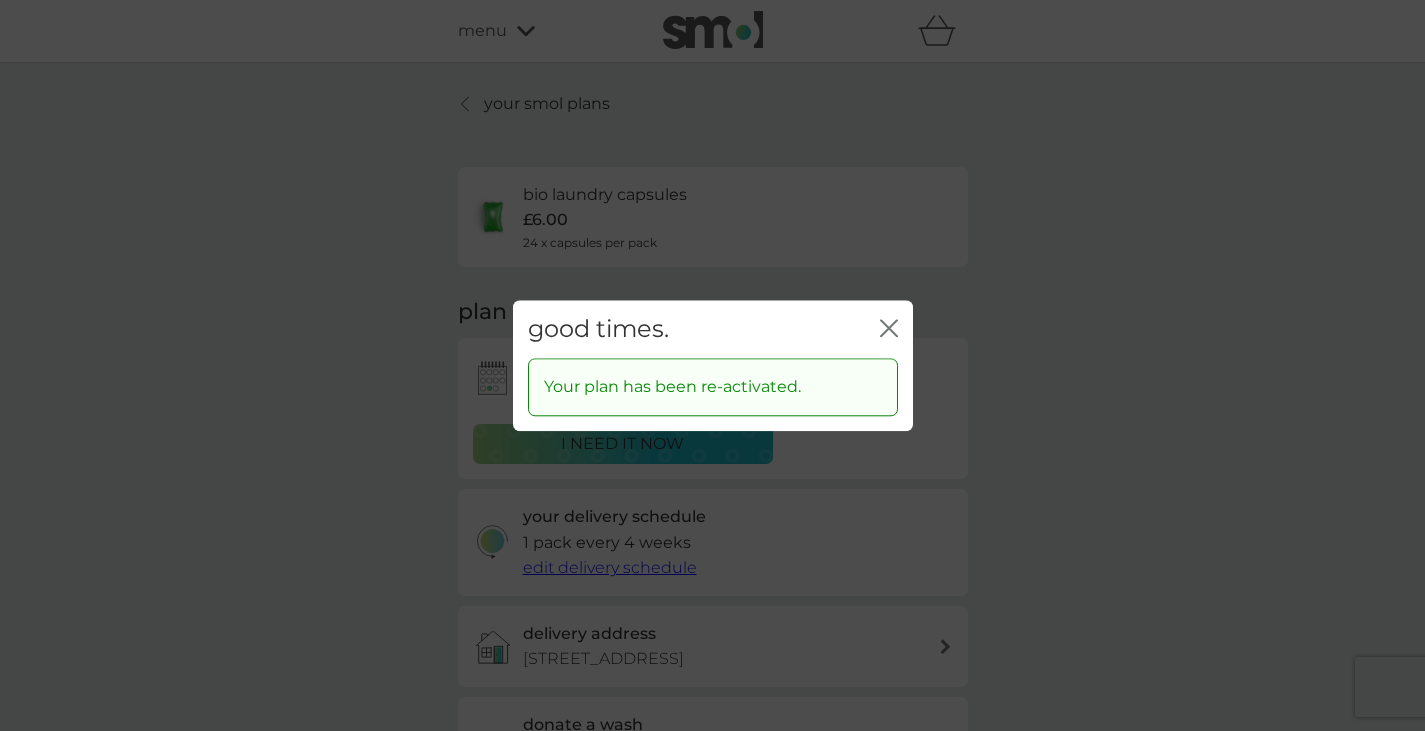 click on "close" 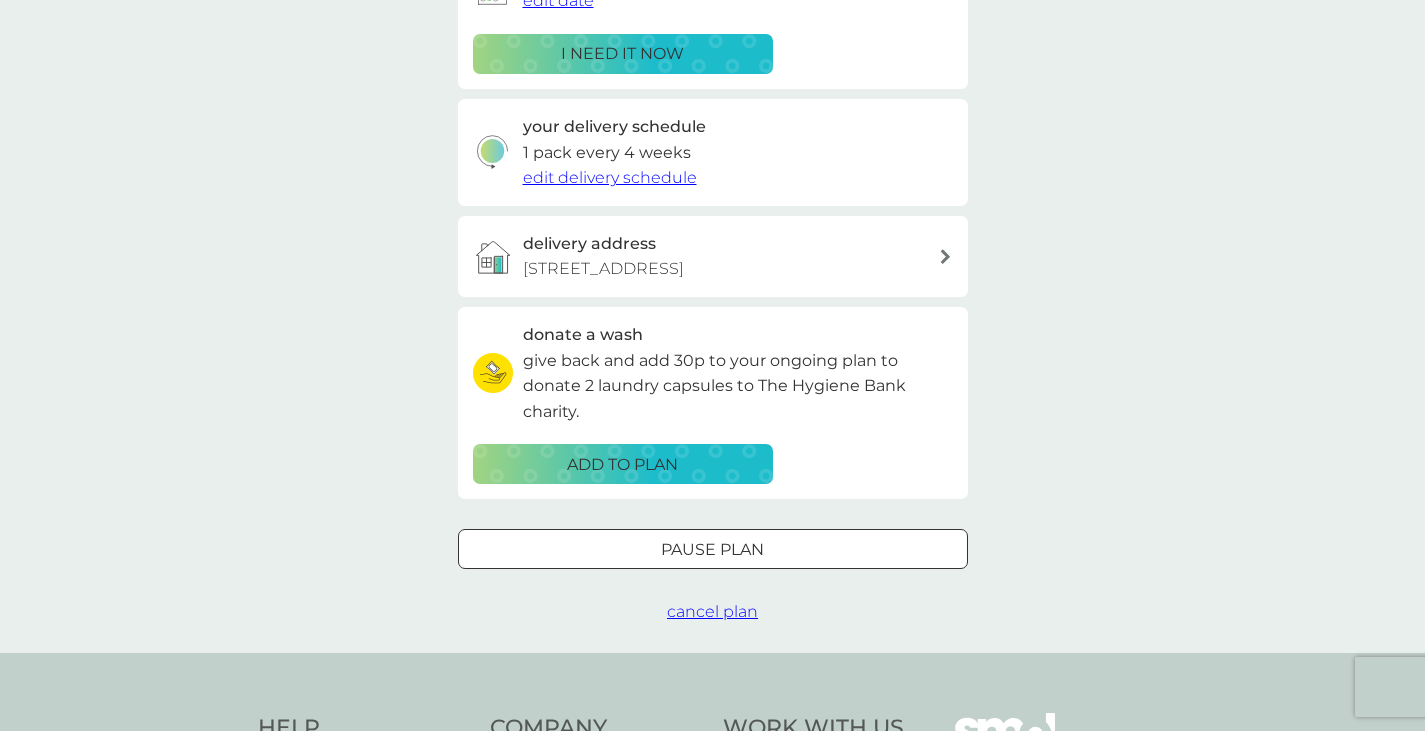 scroll, scrollTop: 405, scrollLeft: 0, axis: vertical 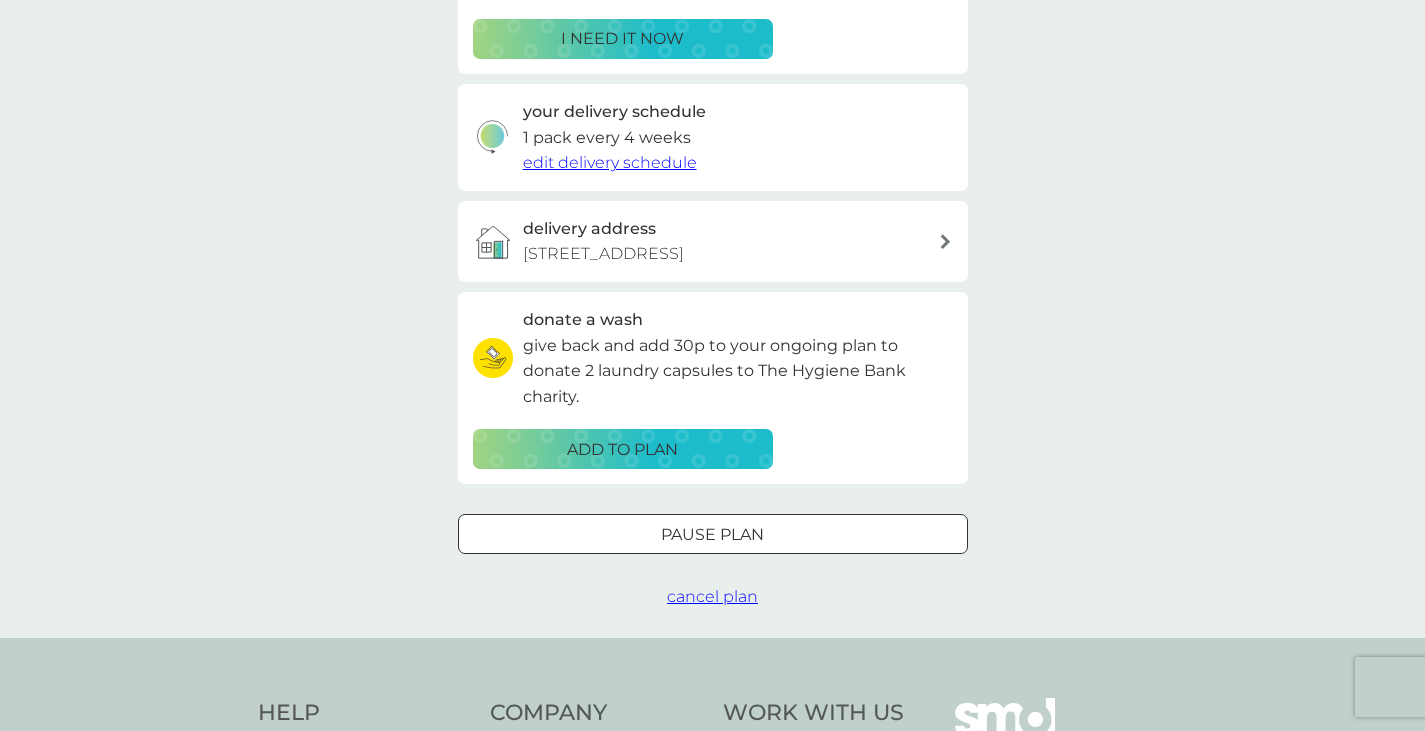 click on "Pause plan" at bounding box center (712, 535) 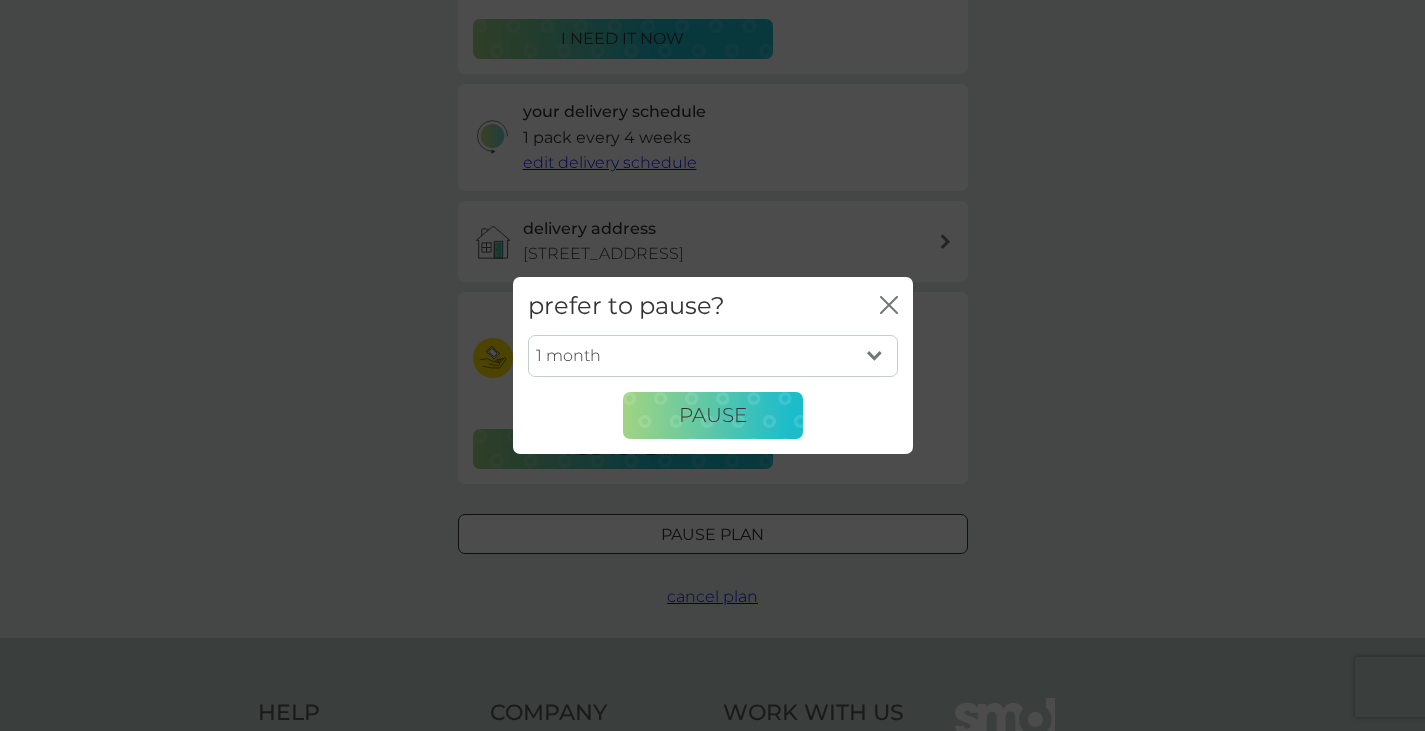 click on "1 month 2 months 3 months 4 months 5 months 6 months" at bounding box center (713, 356) 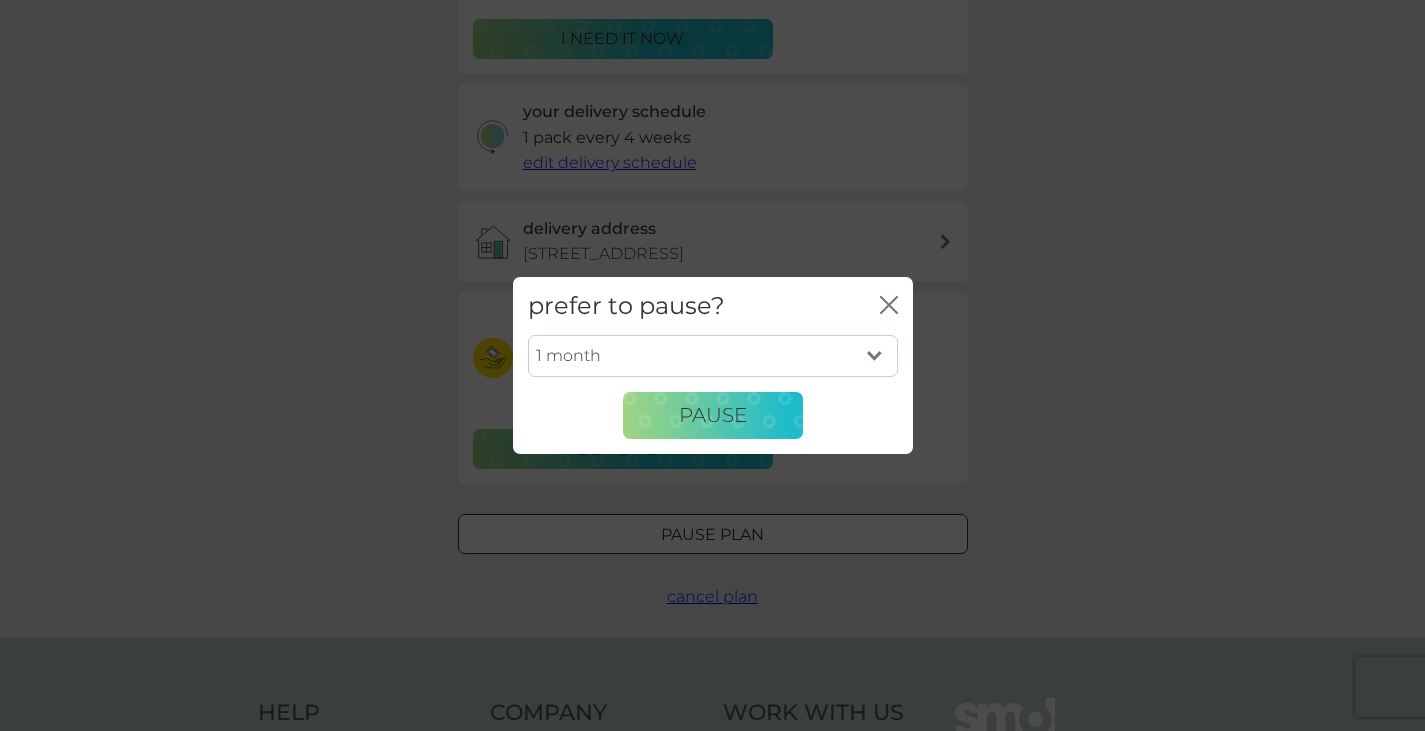 click on "prefer to pause? close" at bounding box center [713, 306] 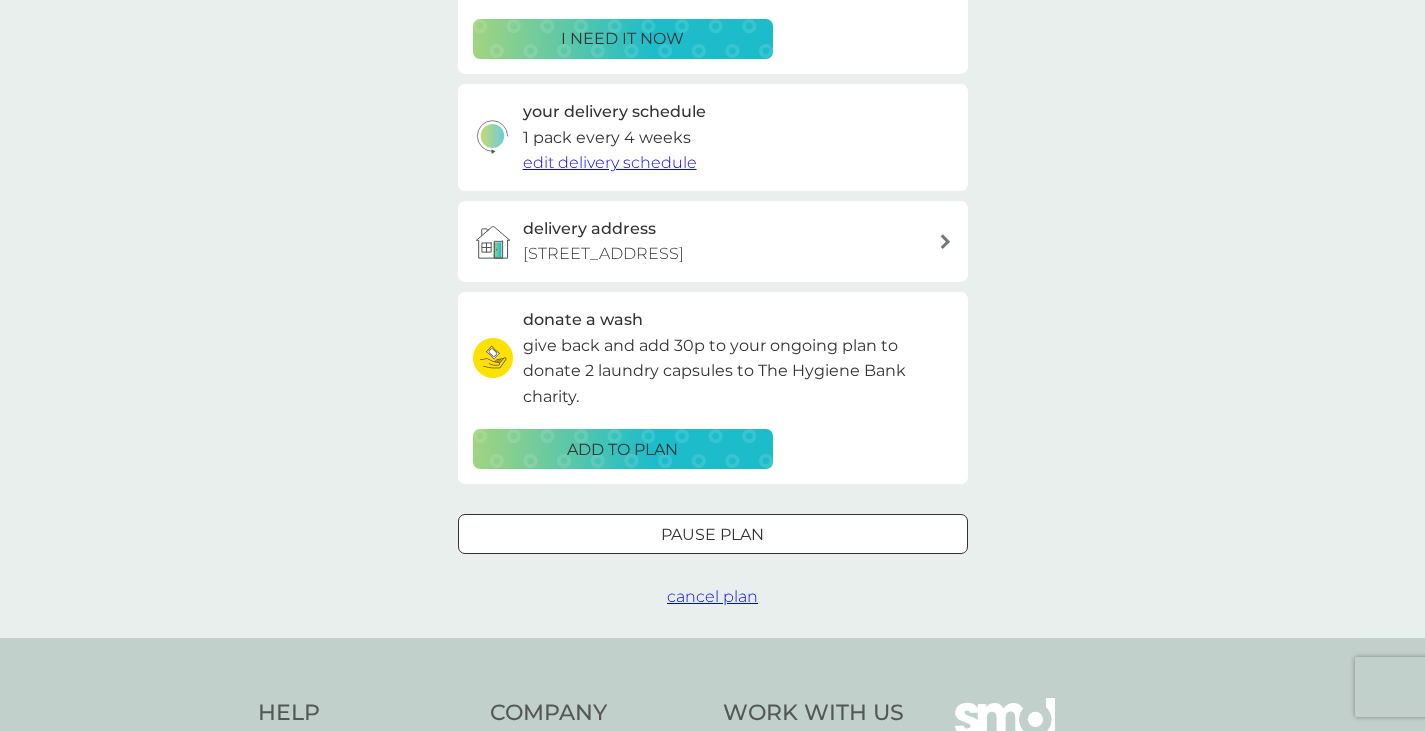 click on "cancel plan" at bounding box center [712, 597] 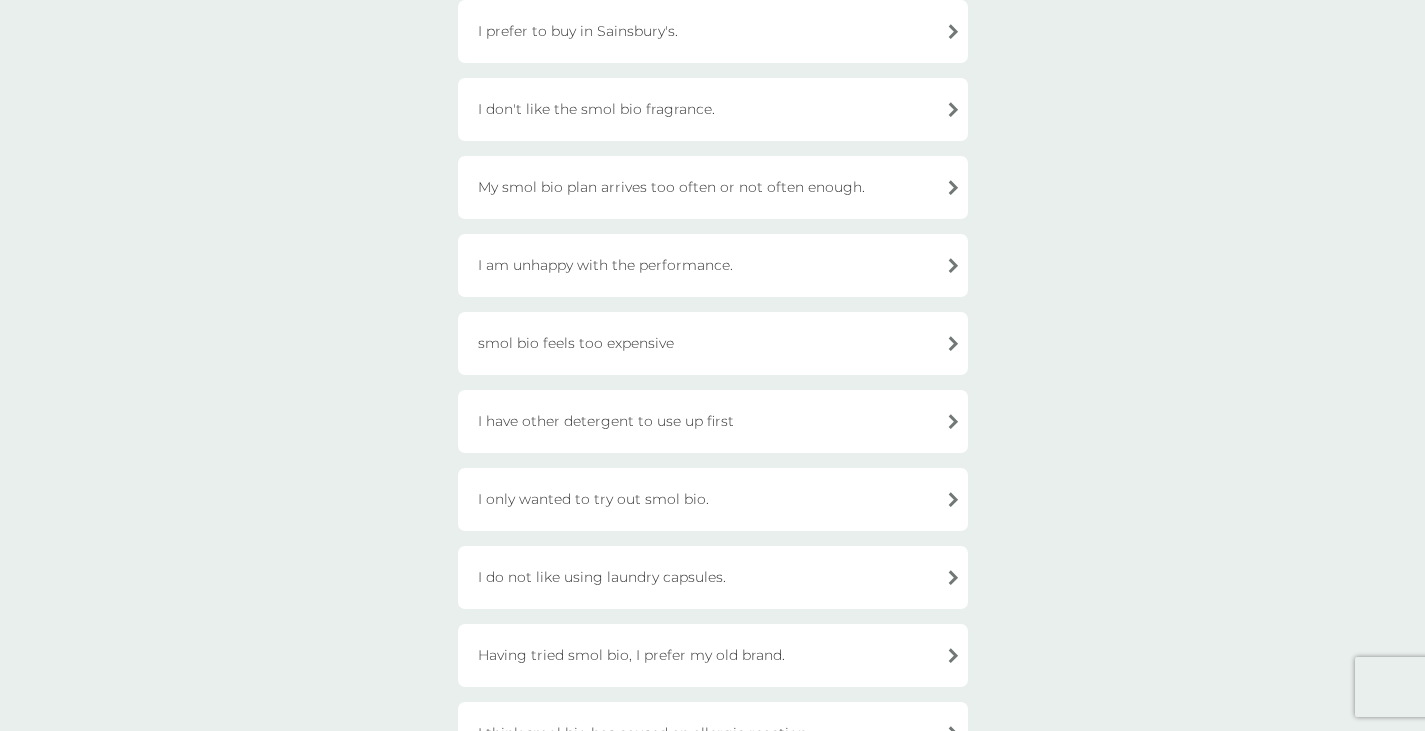 scroll, scrollTop: 446, scrollLeft: 0, axis: vertical 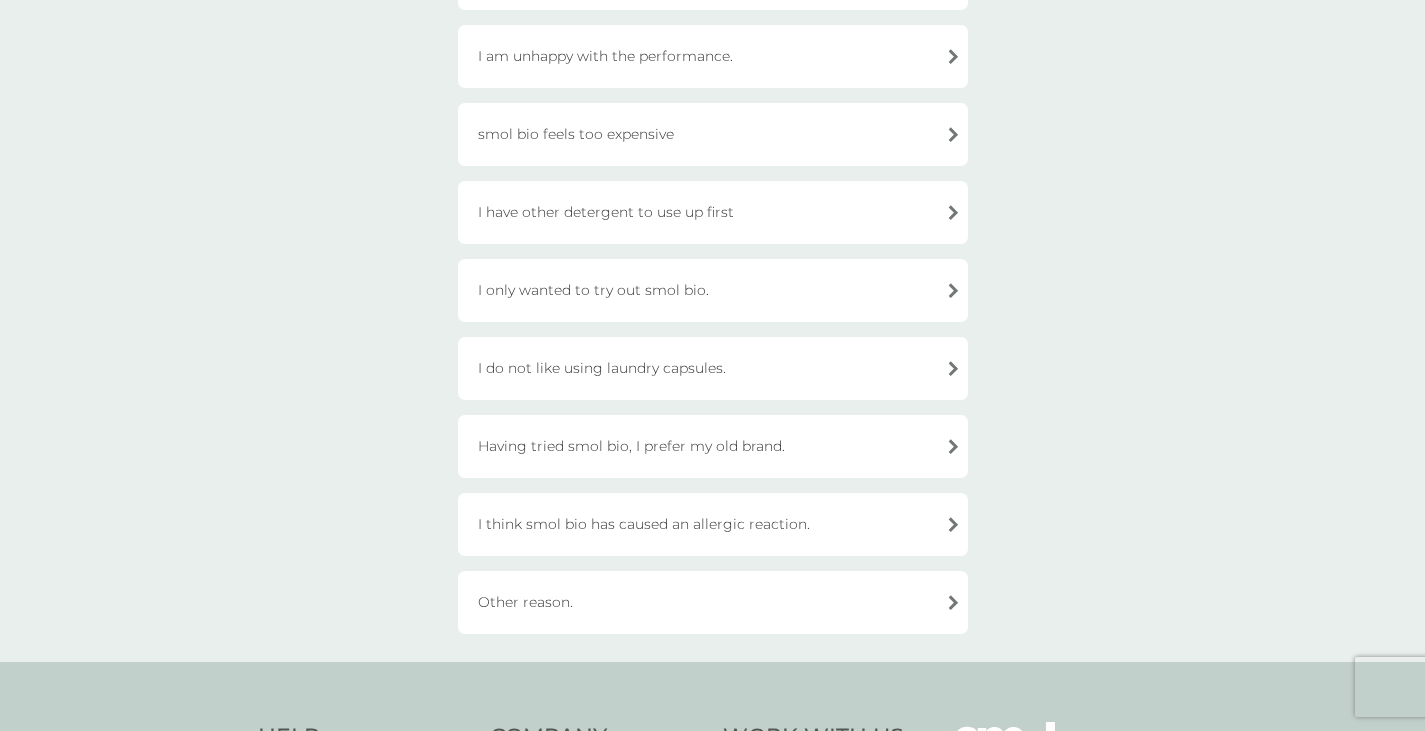 click on "Other reason." at bounding box center (713, 602) 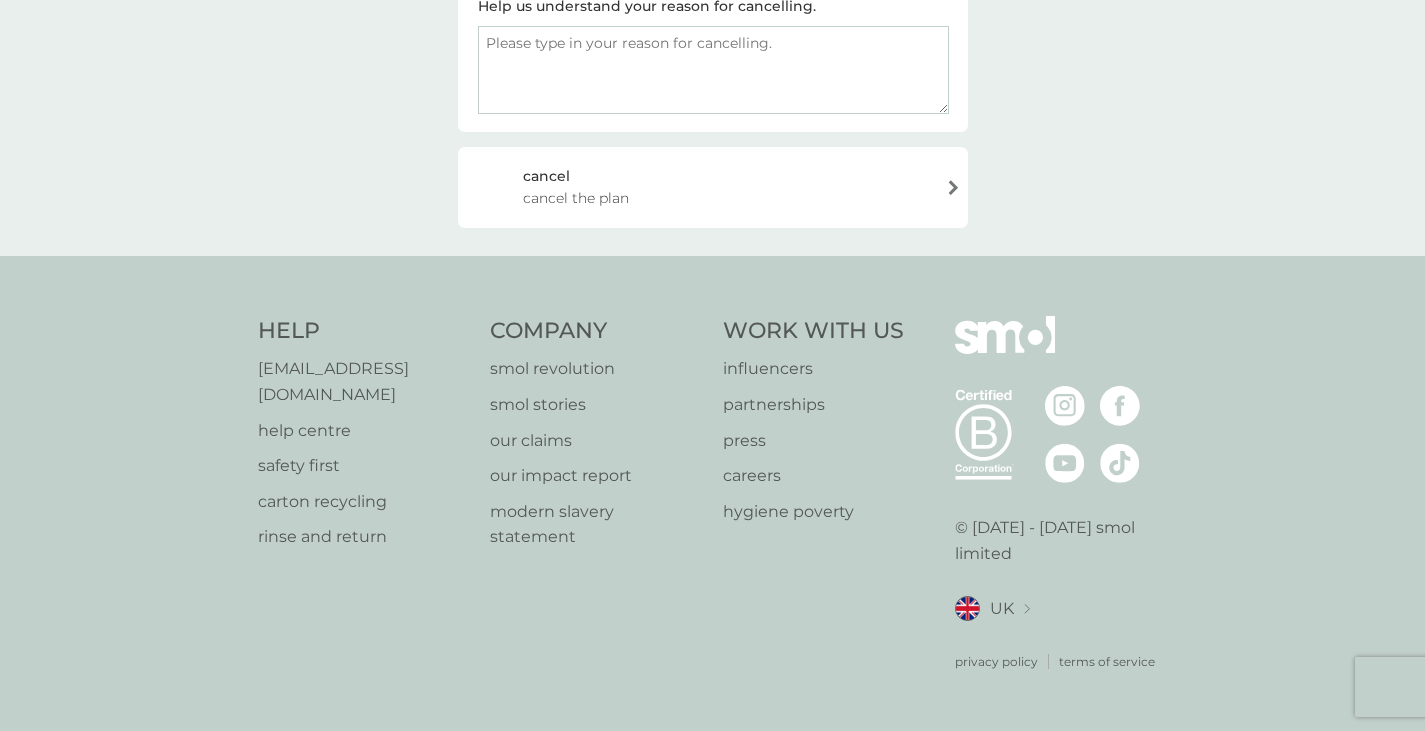 scroll, scrollTop: 344, scrollLeft: 0, axis: vertical 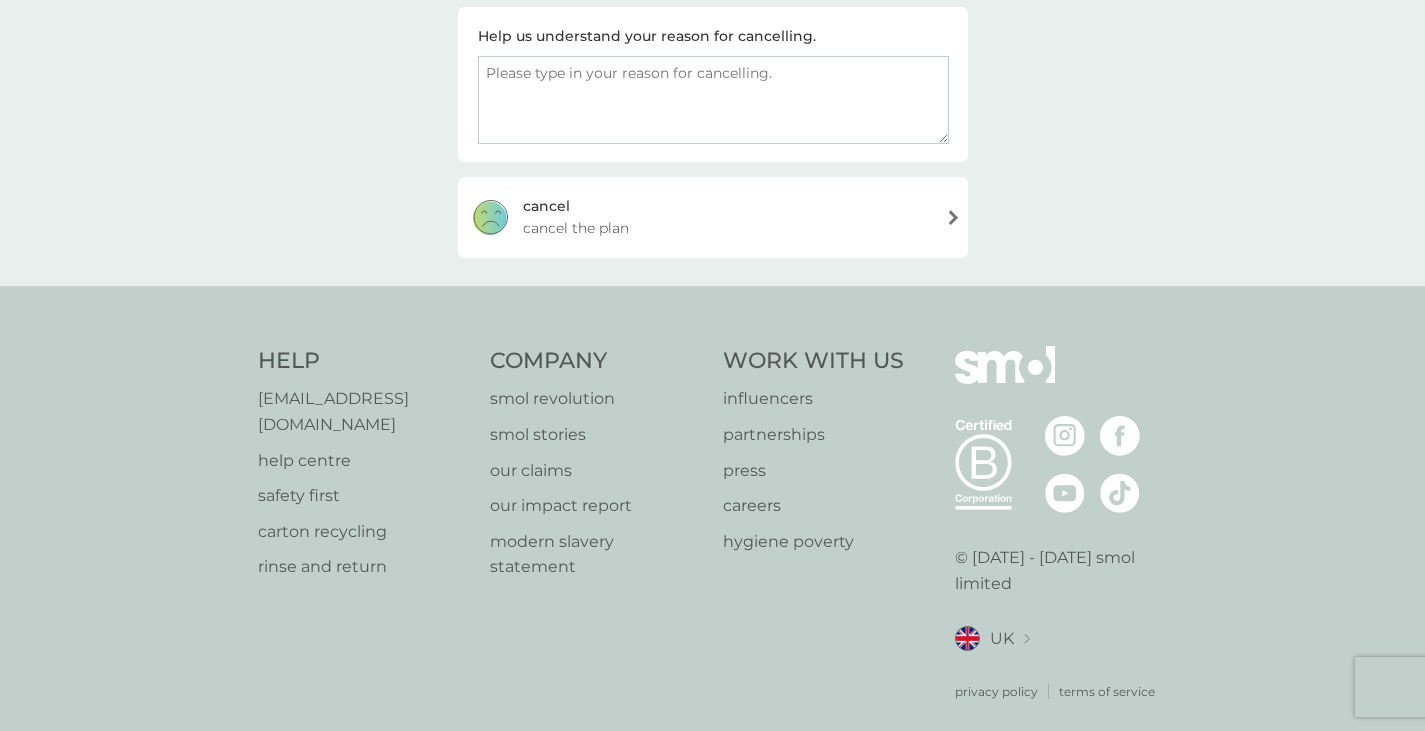 click on "cancel cancel the plan" at bounding box center [713, 217] 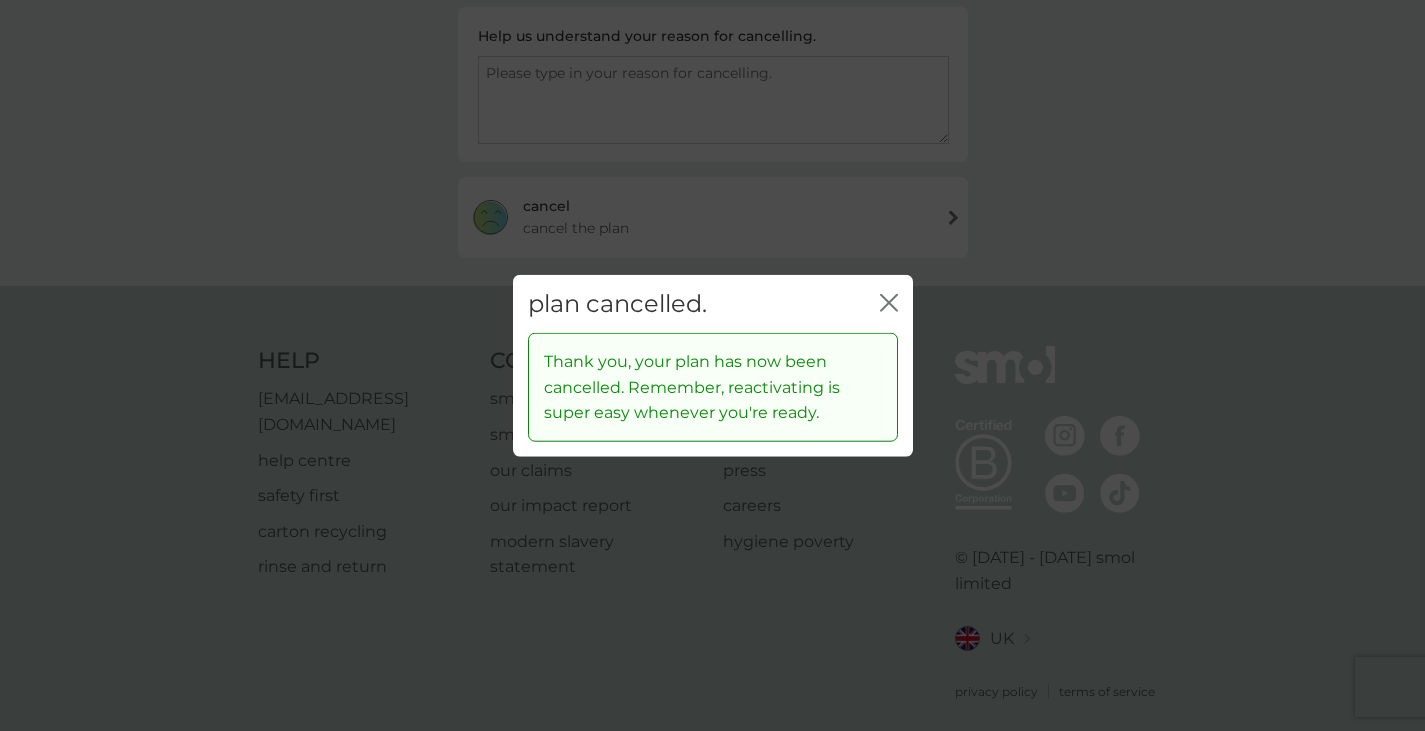 click on "plan cancelled. close" at bounding box center [713, 303] 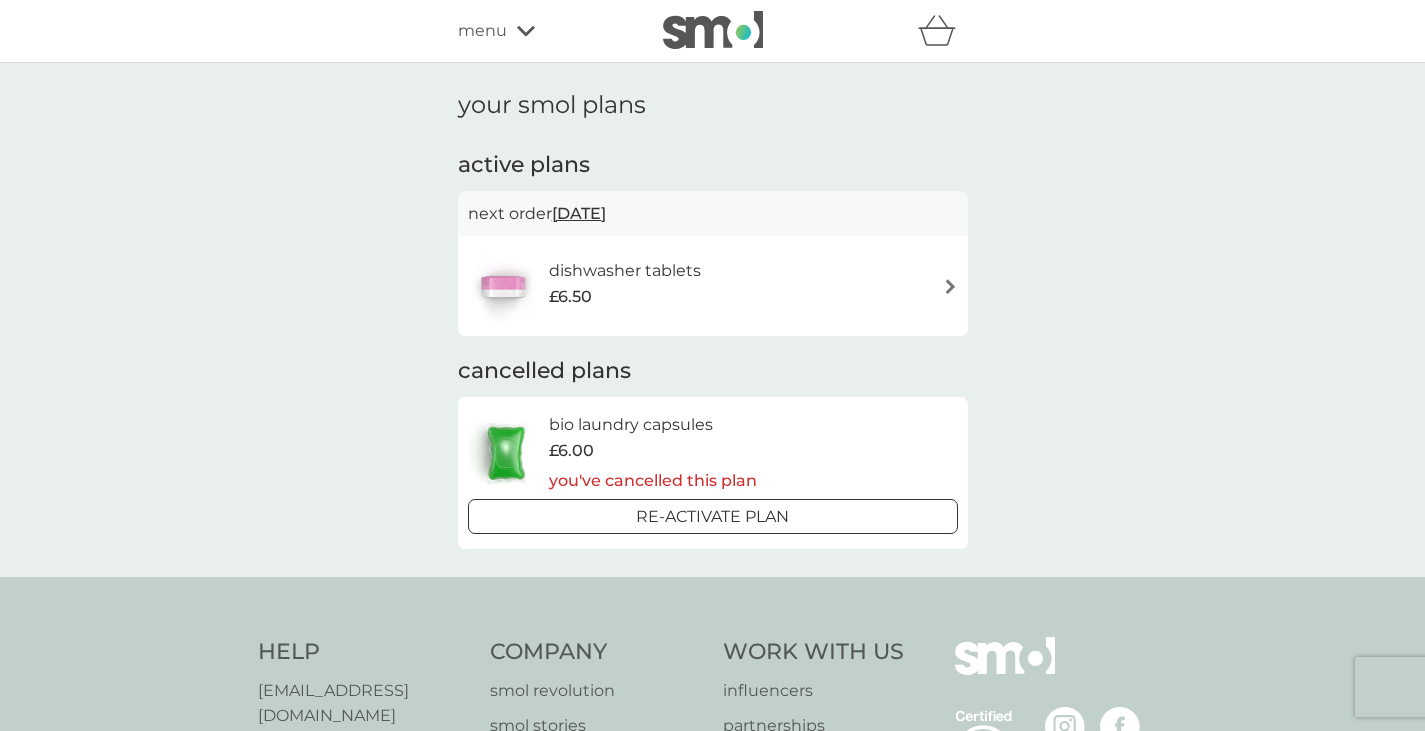 click on "menu" at bounding box center [482, 31] 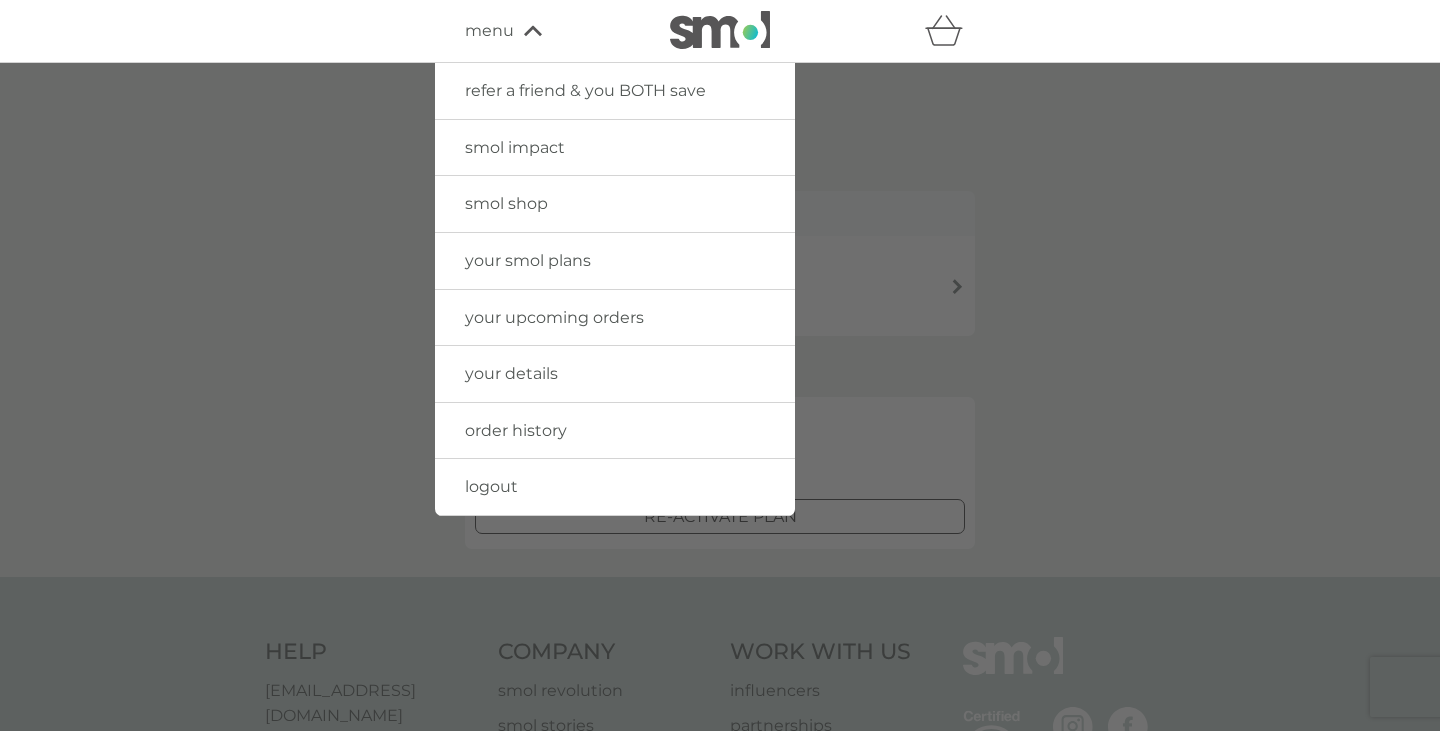 click on "order history" at bounding box center (516, 430) 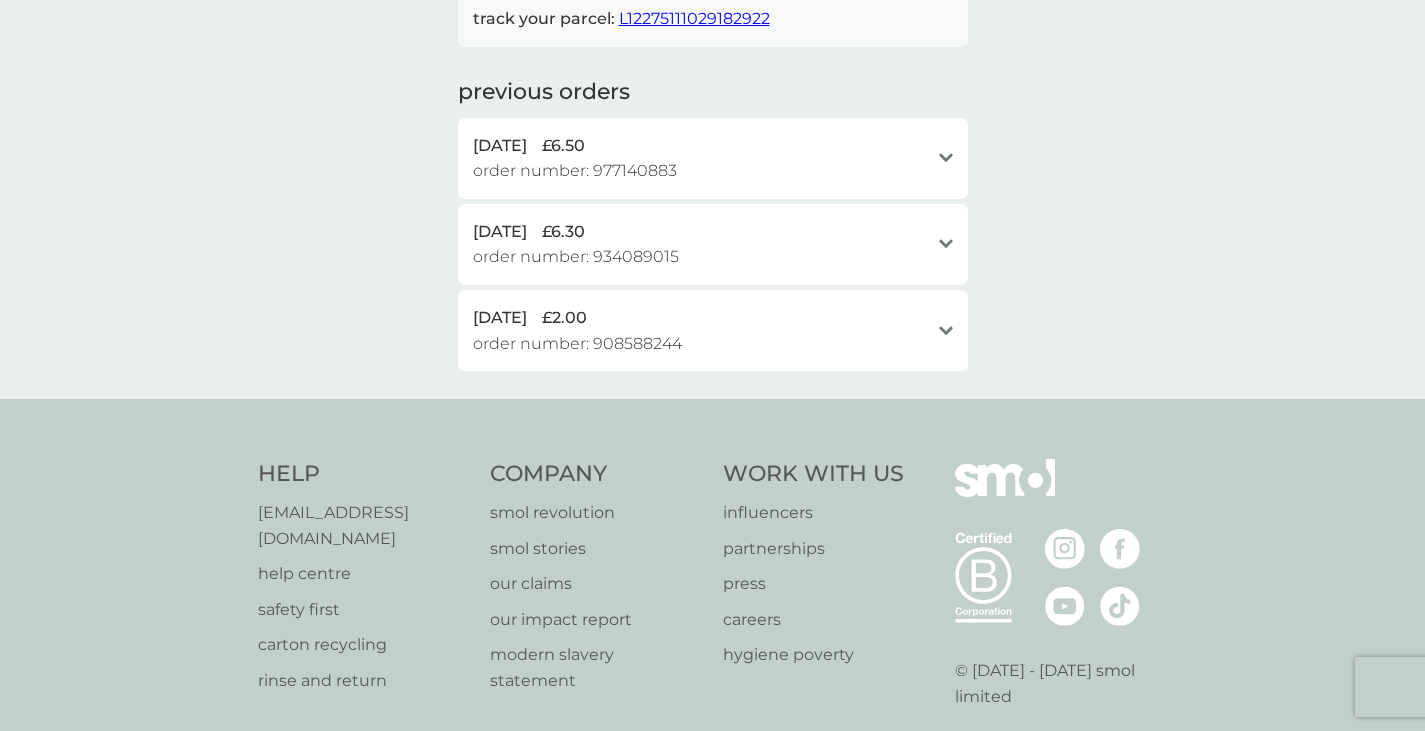 scroll, scrollTop: 435, scrollLeft: 0, axis: vertical 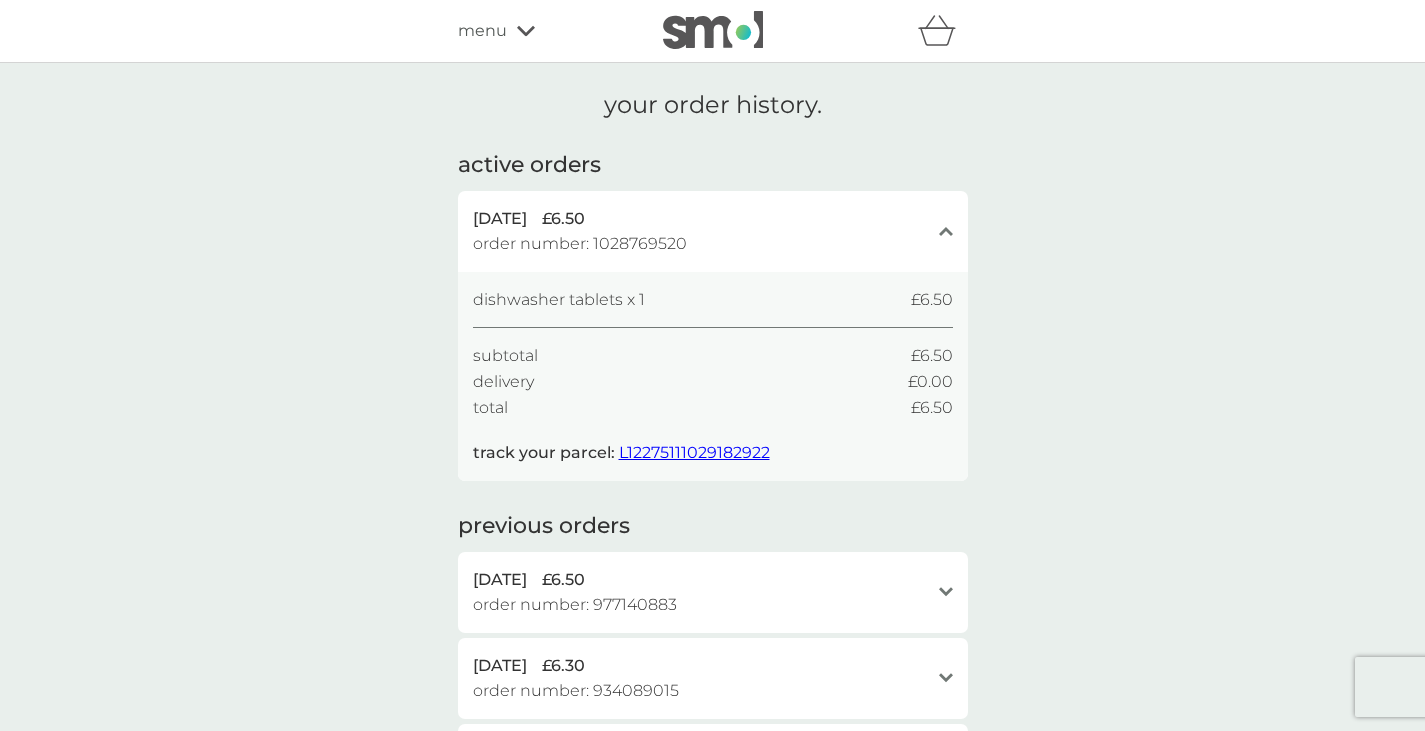 click on "menu" at bounding box center (482, 31) 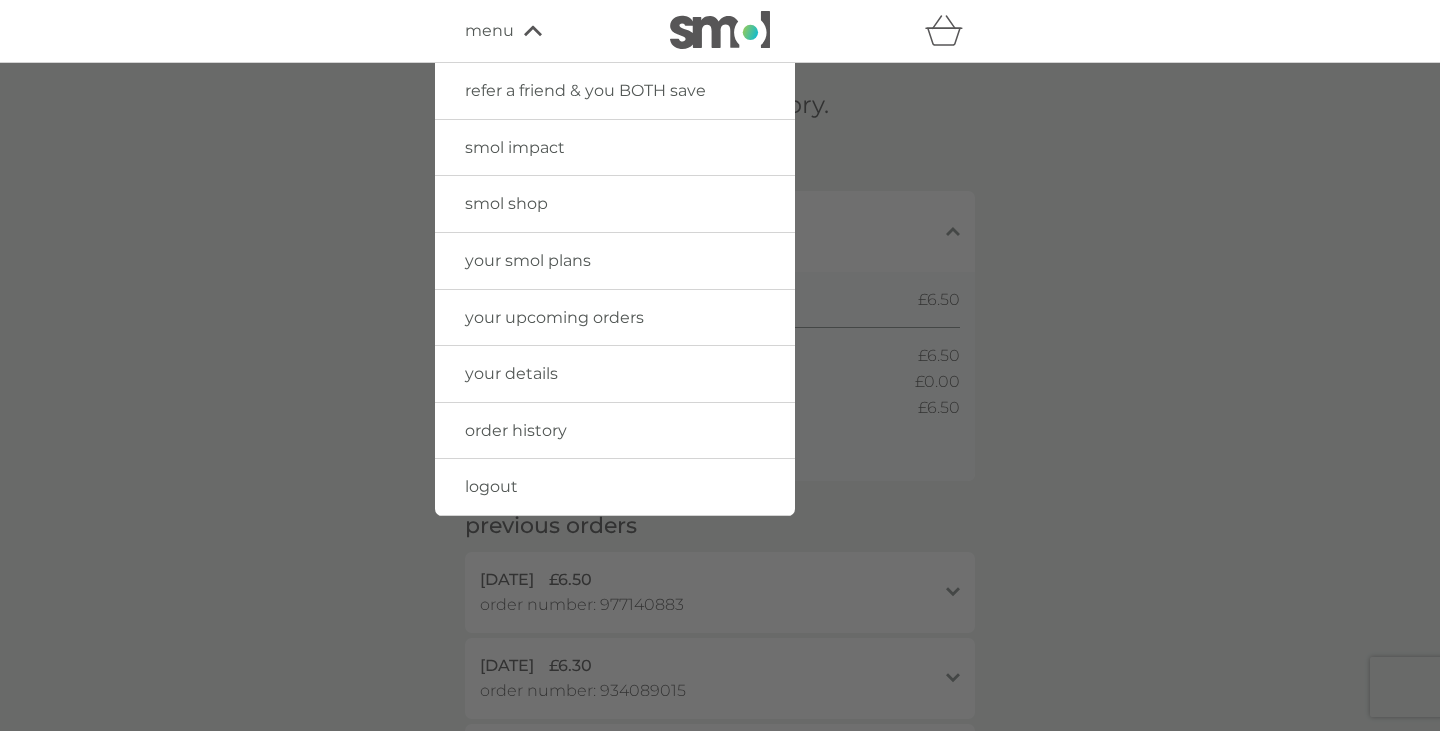 click at bounding box center [720, 428] 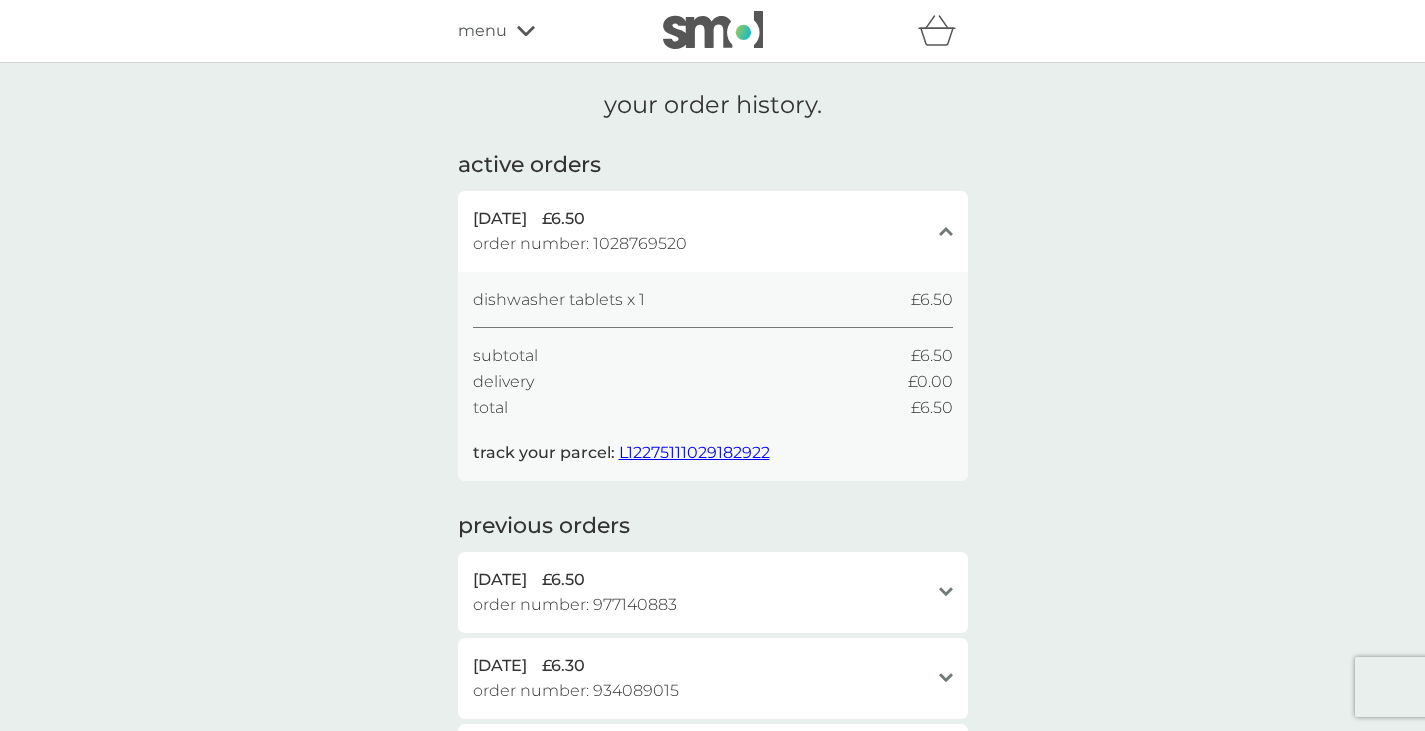 drag, startPoint x: 648, startPoint y: 40, endPoint x: 713, endPoint y: 27, distance: 66.287254 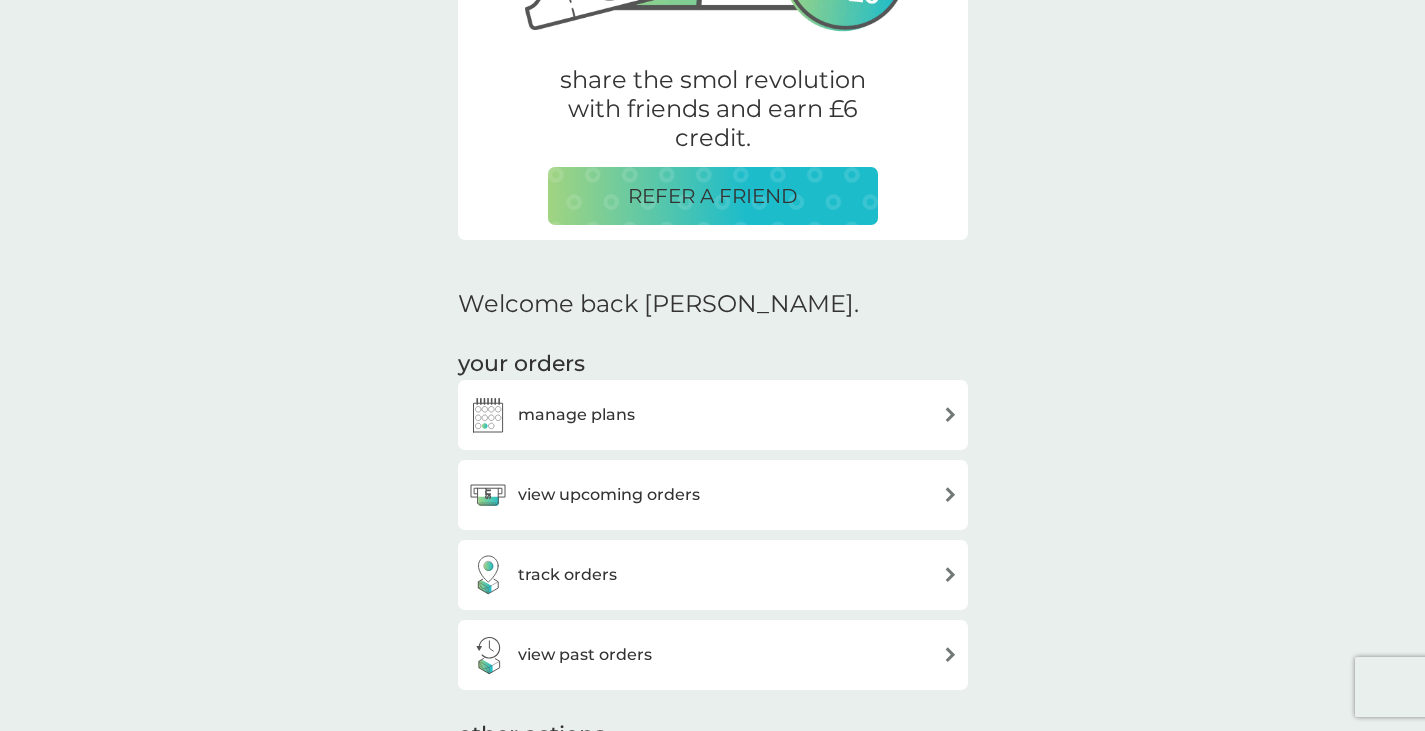 scroll, scrollTop: 349, scrollLeft: 0, axis: vertical 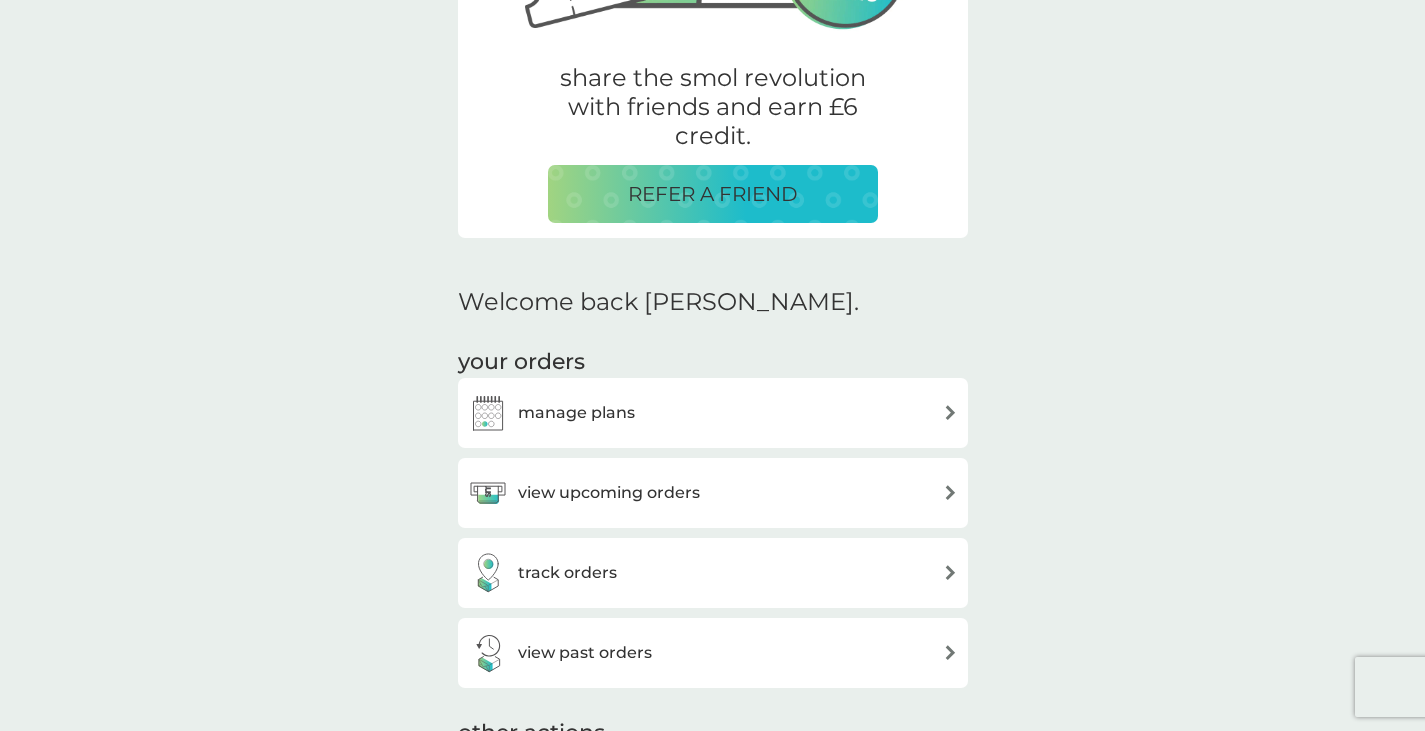 click on "manage plans" at bounding box center (576, 413) 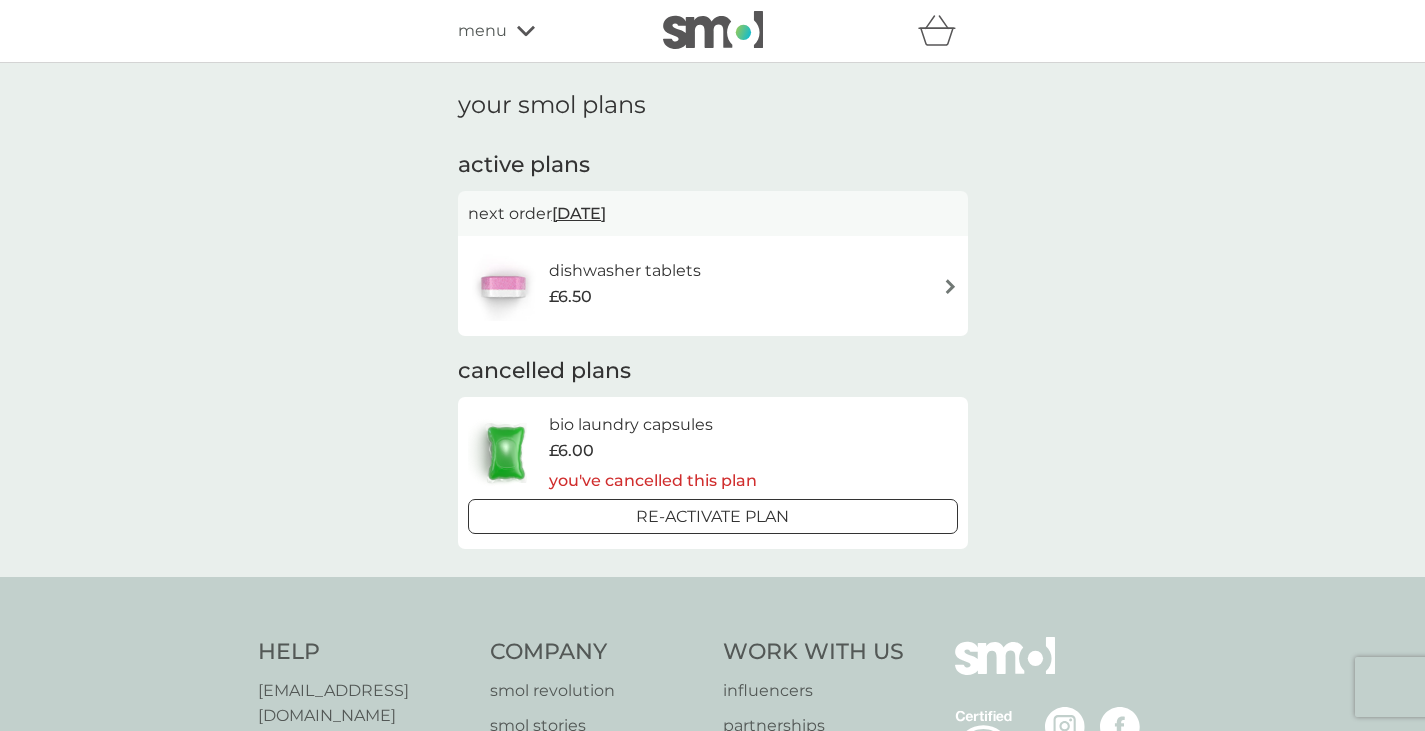 click on "£6.50" at bounding box center (625, 297) 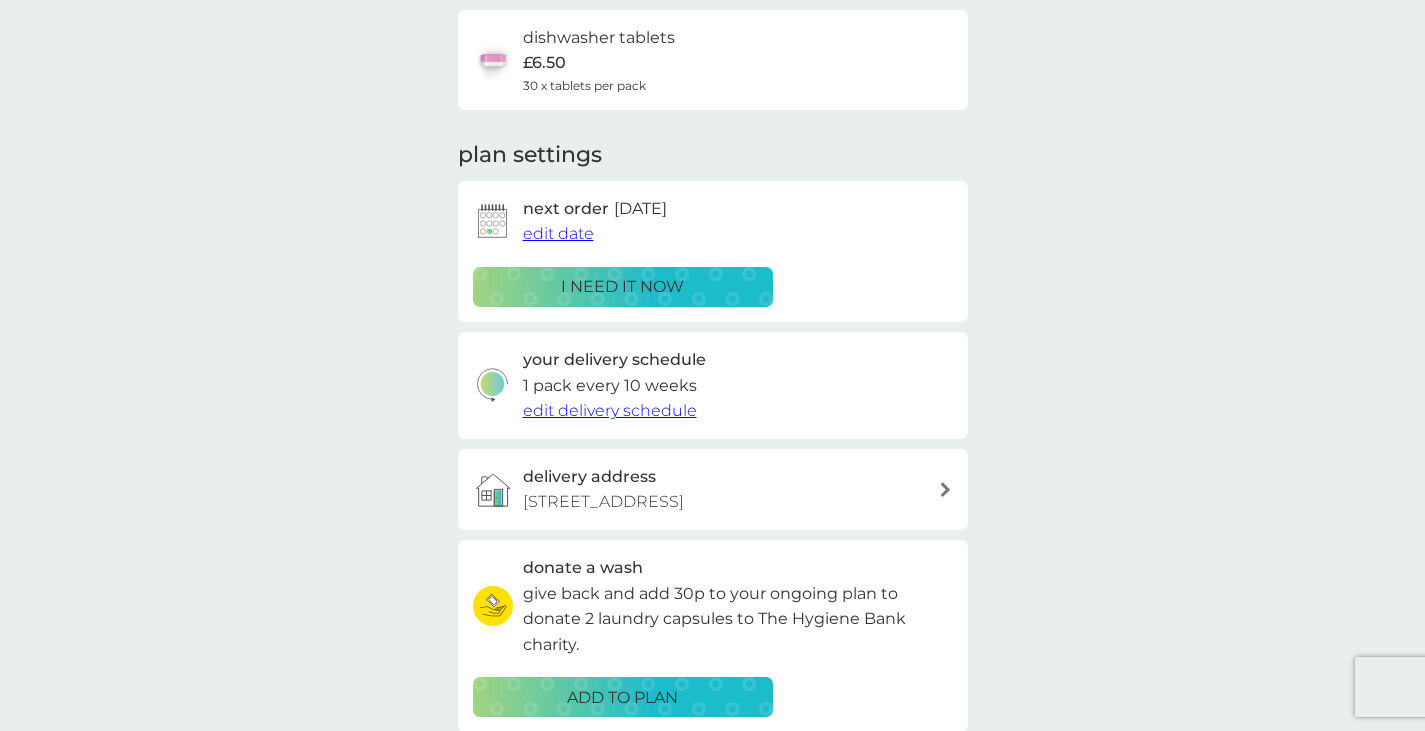 scroll, scrollTop: 158, scrollLeft: 0, axis: vertical 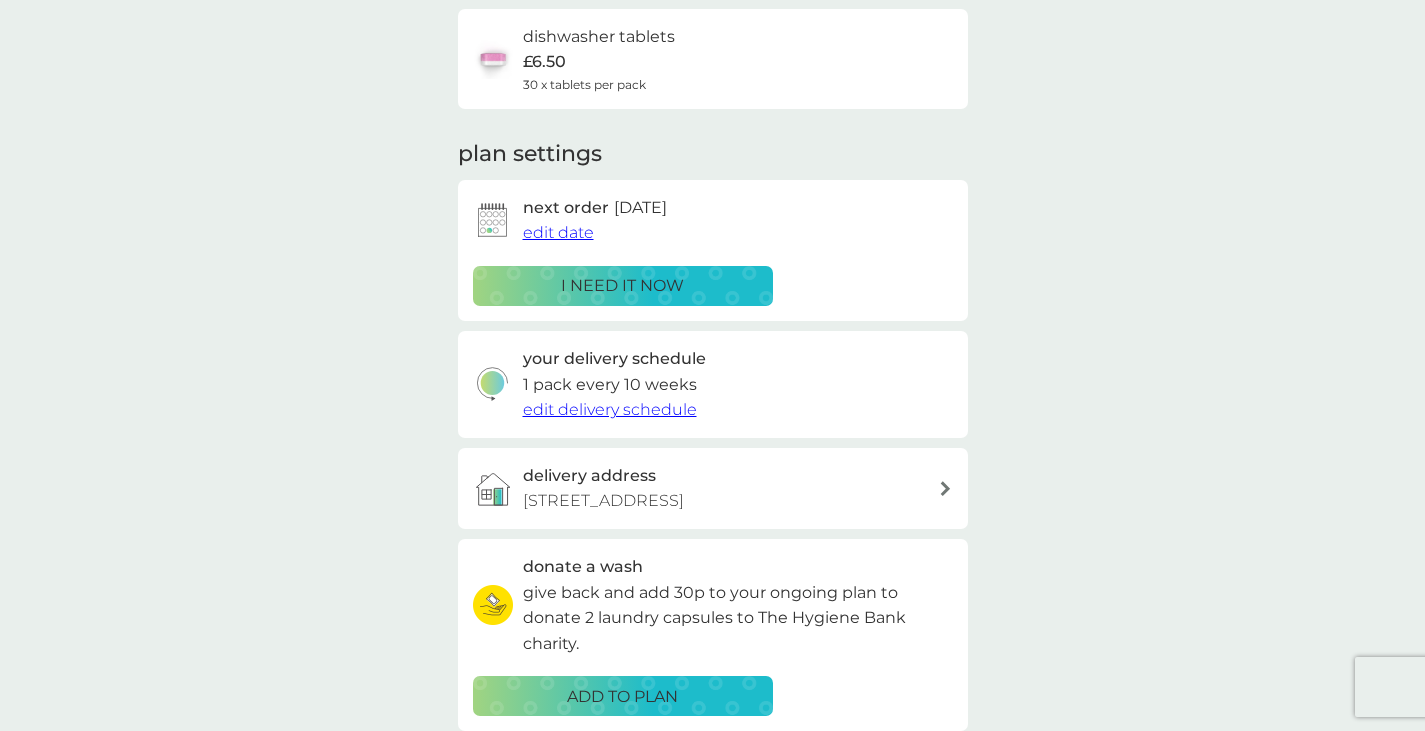 click on "edit delivery schedule" at bounding box center (610, 409) 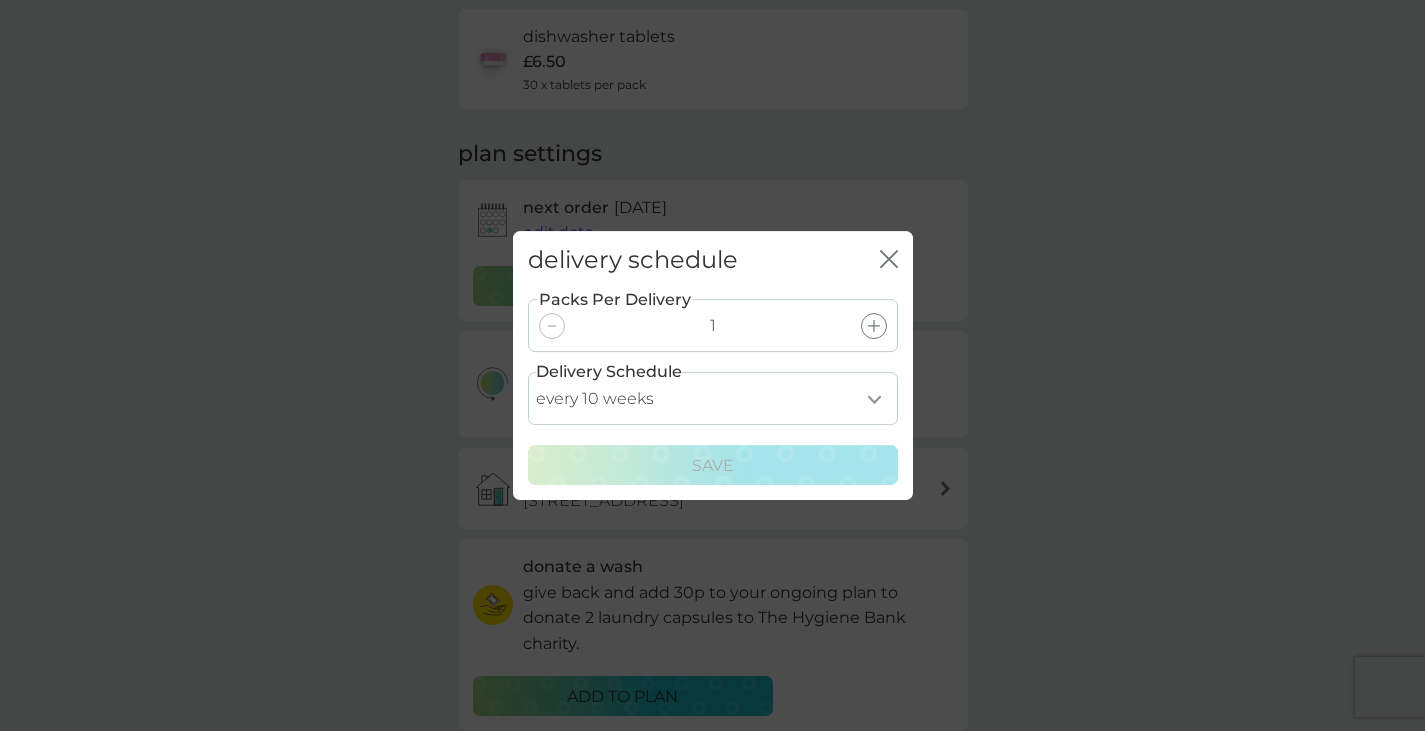 click on "Delivery Schedule" at bounding box center [609, 372] 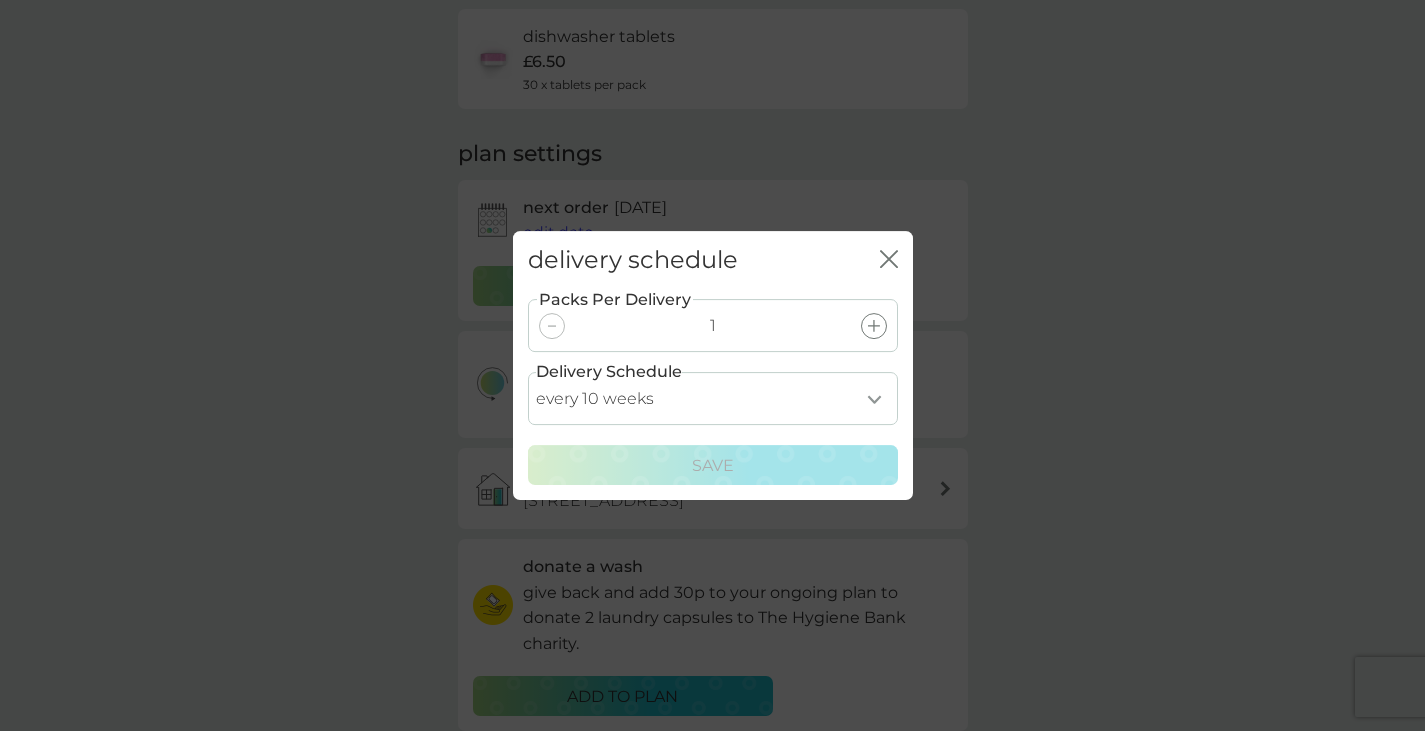 click on "every 1 week every 2 weeks every 3 weeks every 4 weeks every 5 weeks every 6 weeks every 7 weeks every 8 weeks every 9 weeks every 10 weeks every 11 weeks every 12 weeks every 13 weeks every 14 weeks every 15 weeks every 16 weeks every 17 weeks" at bounding box center (713, 398) 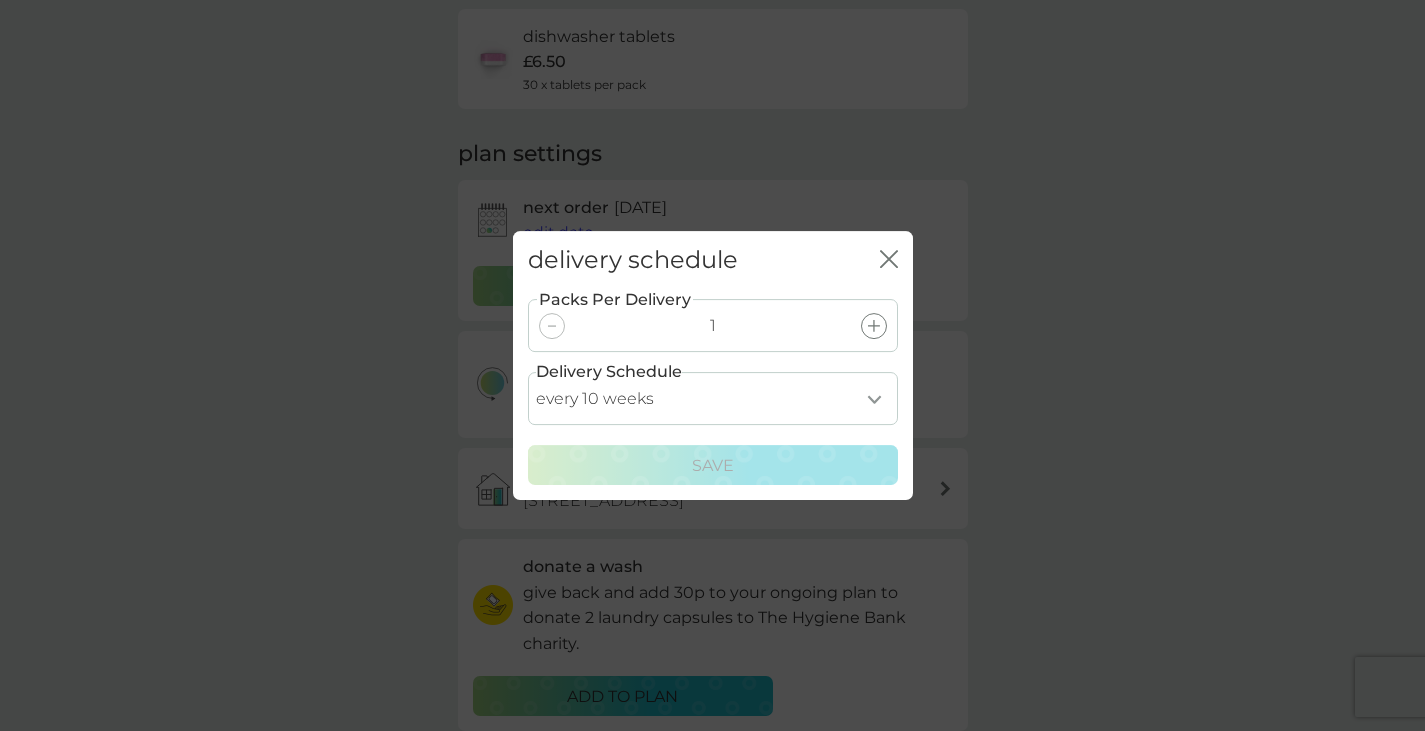select on "49" 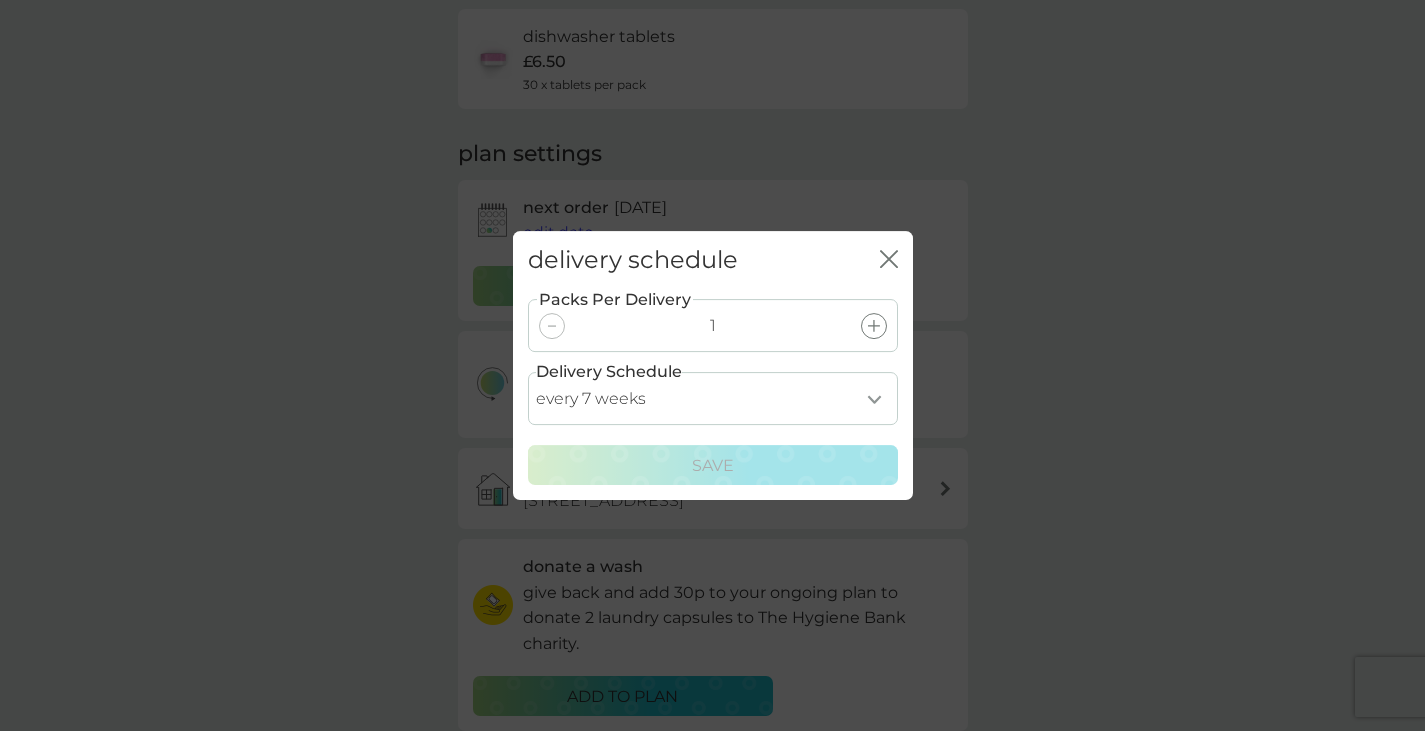 click on "every 1 week every 2 weeks every 3 weeks every 4 weeks every 5 weeks every 6 weeks every 7 weeks every 8 weeks every 9 weeks every 10 weeks every 11 weeks every 12 weeks every 13 weeks every 14 weeks every 15 weeks every 16 weeks every 17 weeks" at bounding box center (713, 398) 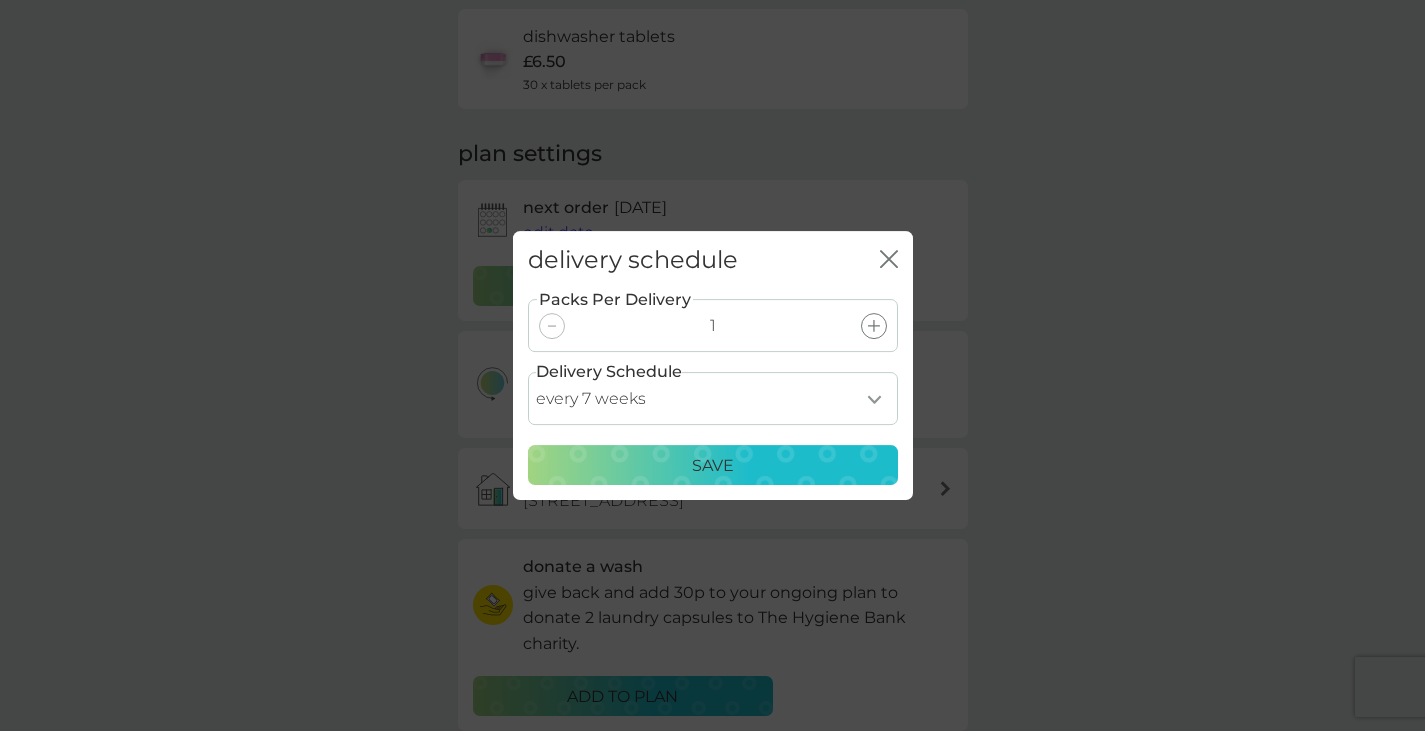 click on "Save" at bounding box center (713, 466) 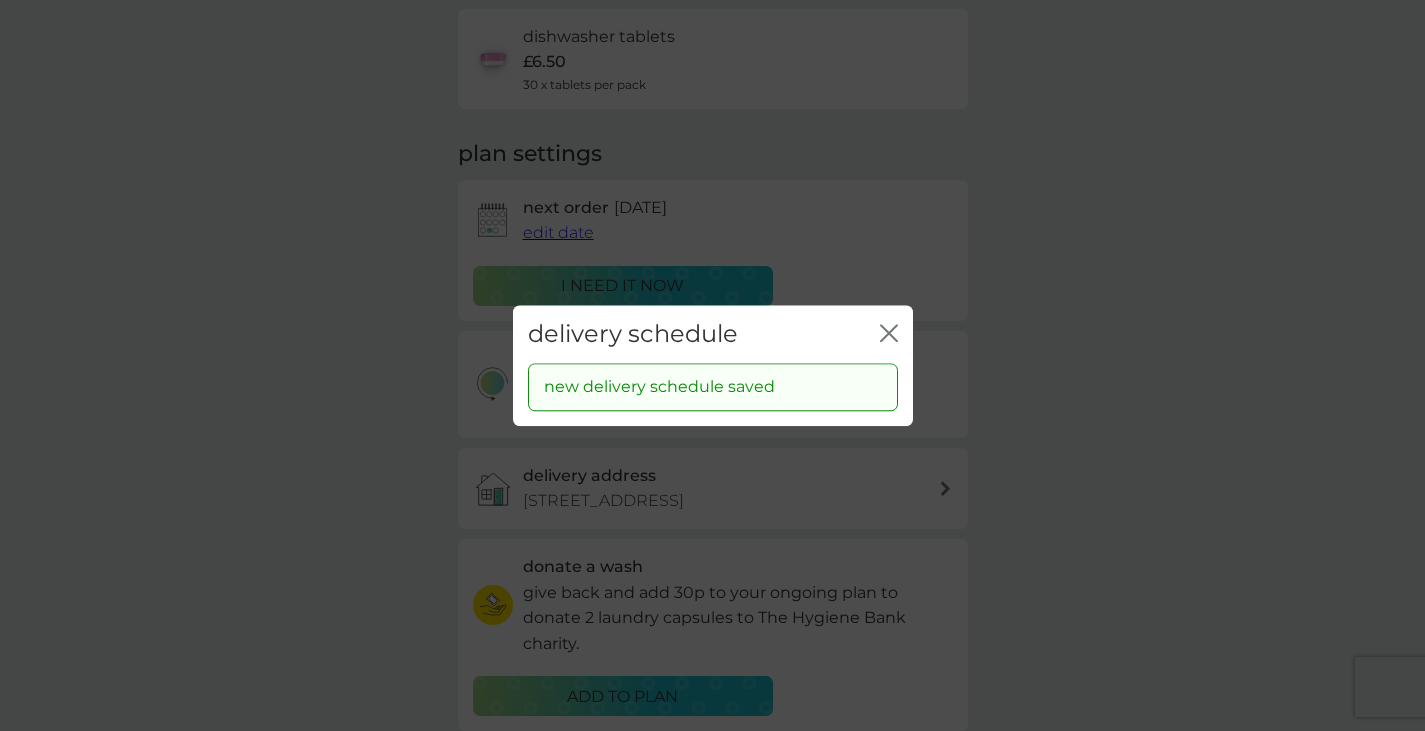 click on "close" 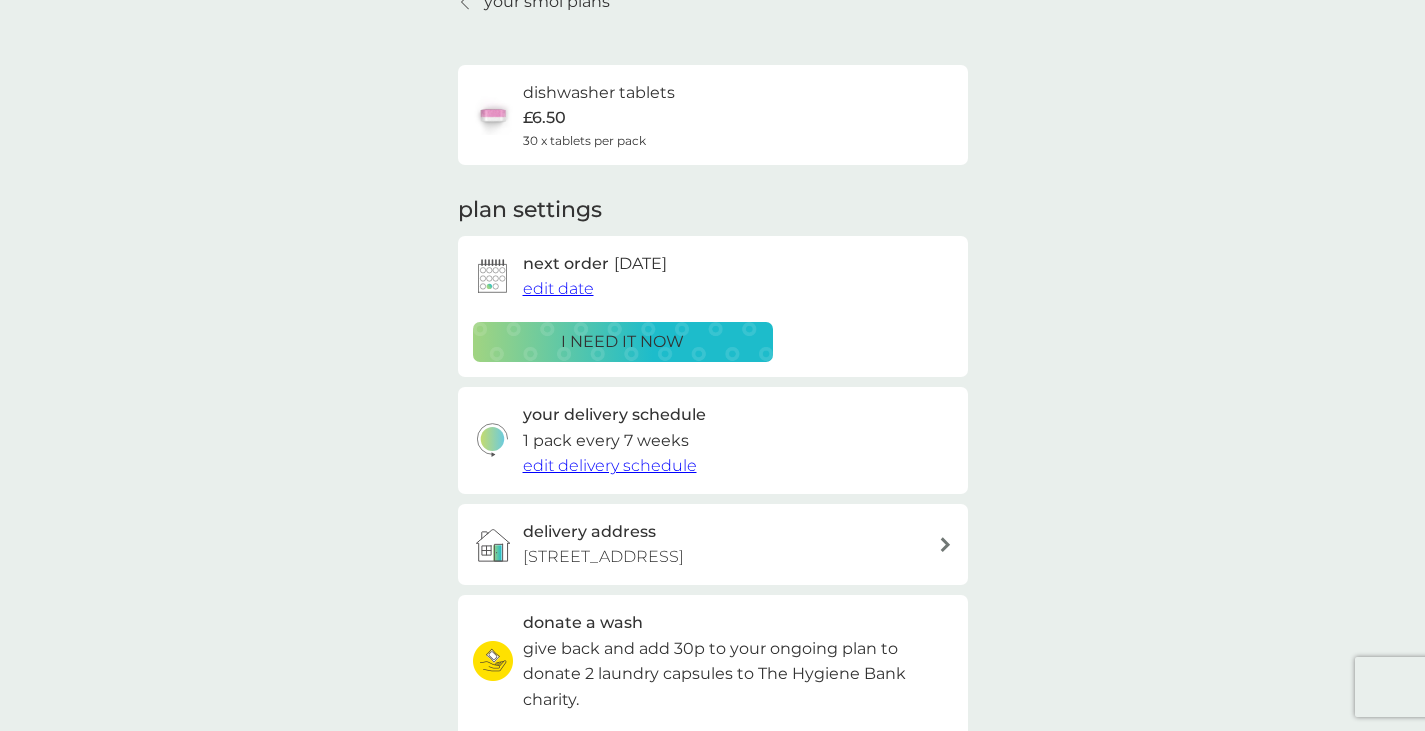 scroll, scrollTop: 0, scrollLeft: 0, axis: both 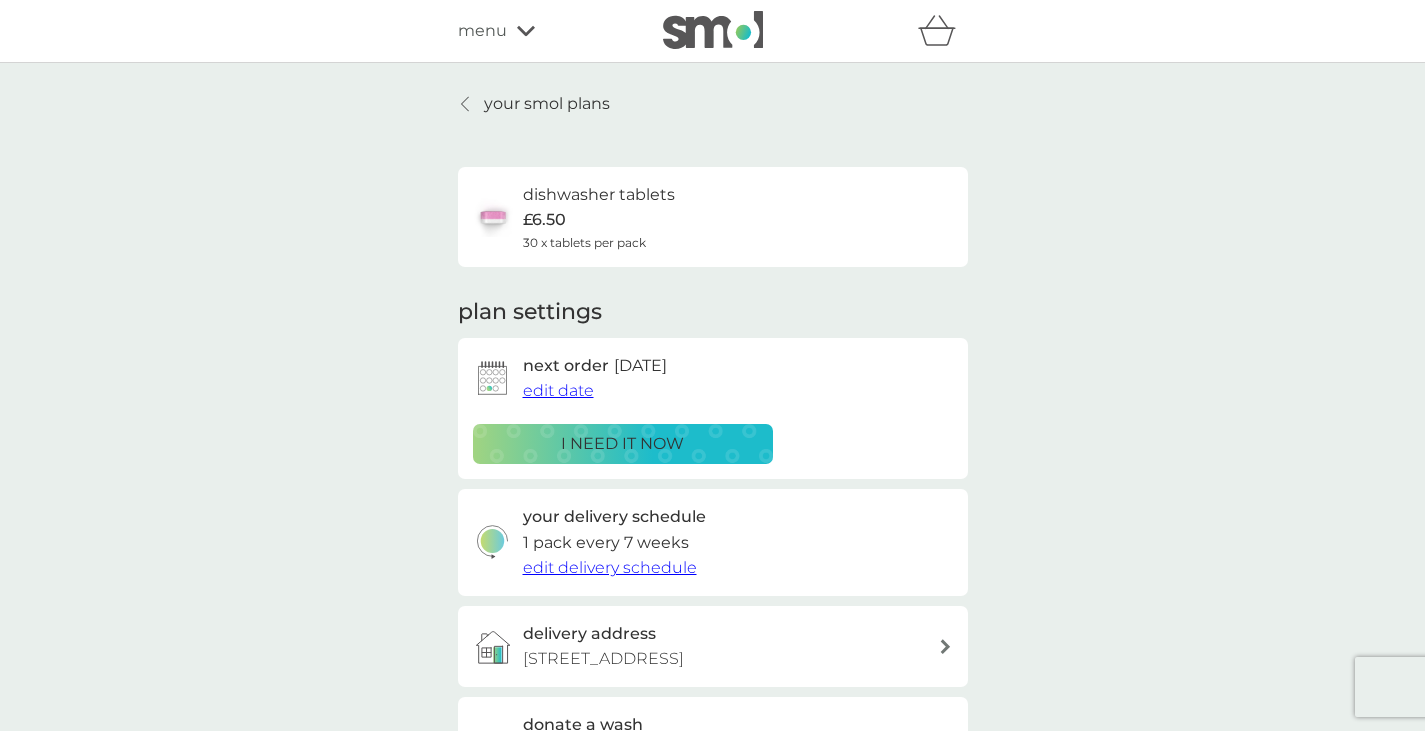 click on "menu" at bounding box center (482, 31) 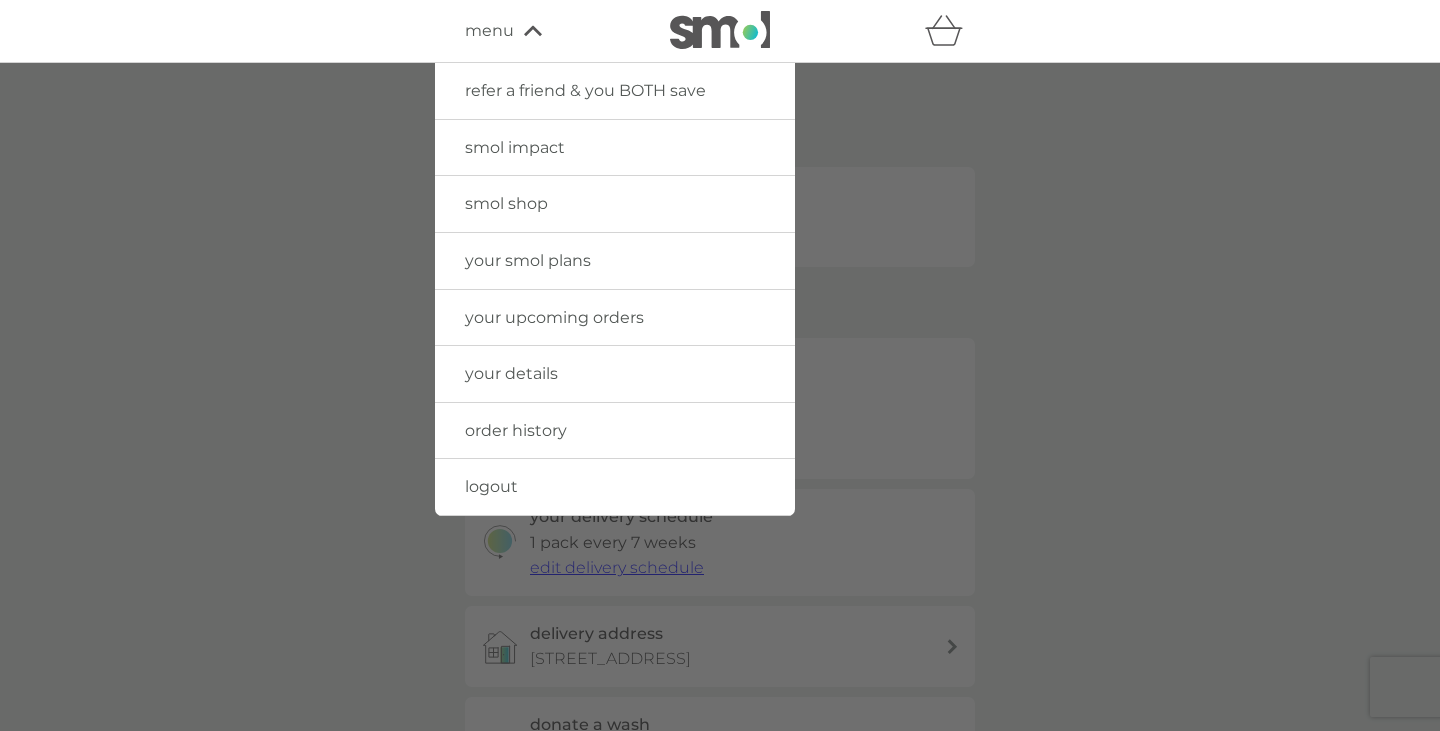click on "order history" at bounding box center (516, 430) 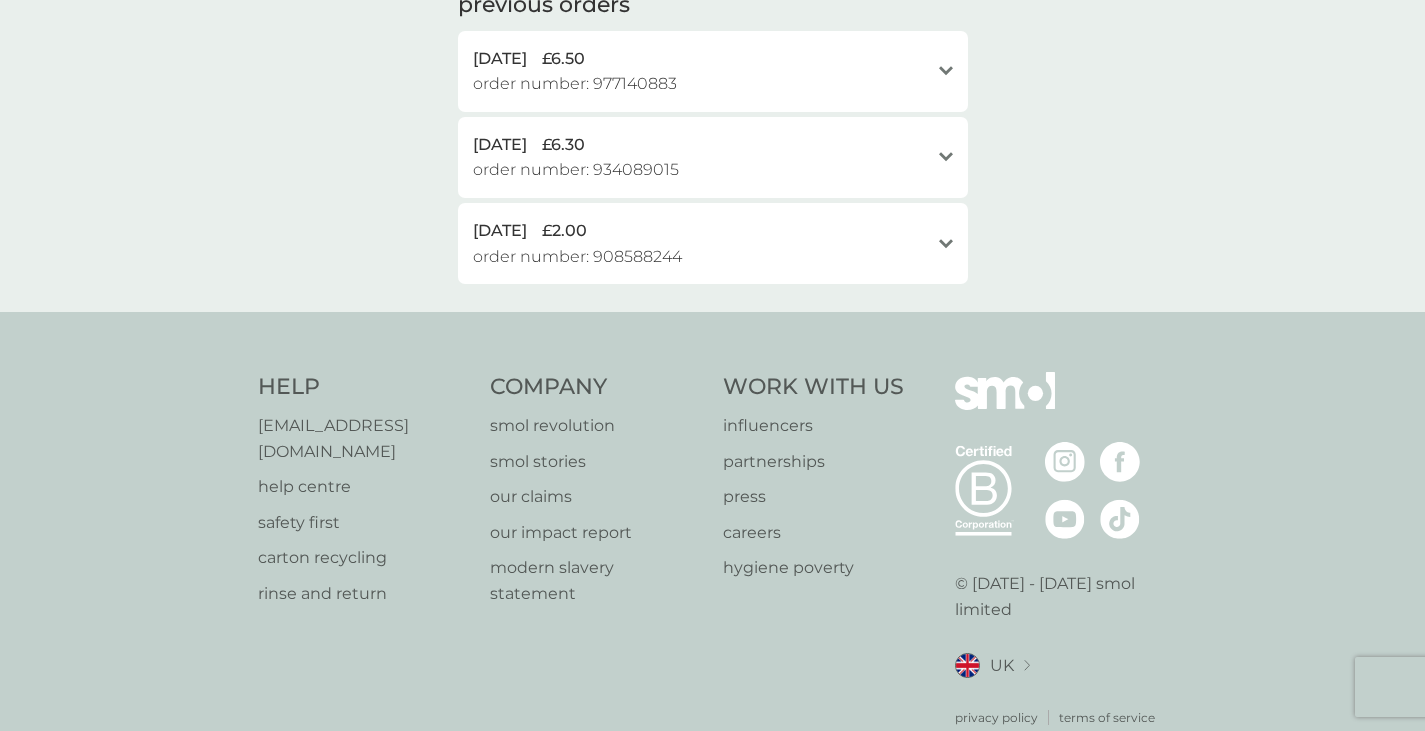 scroll, scrollTop: 522, scrollLeft: 0, axis: vertical 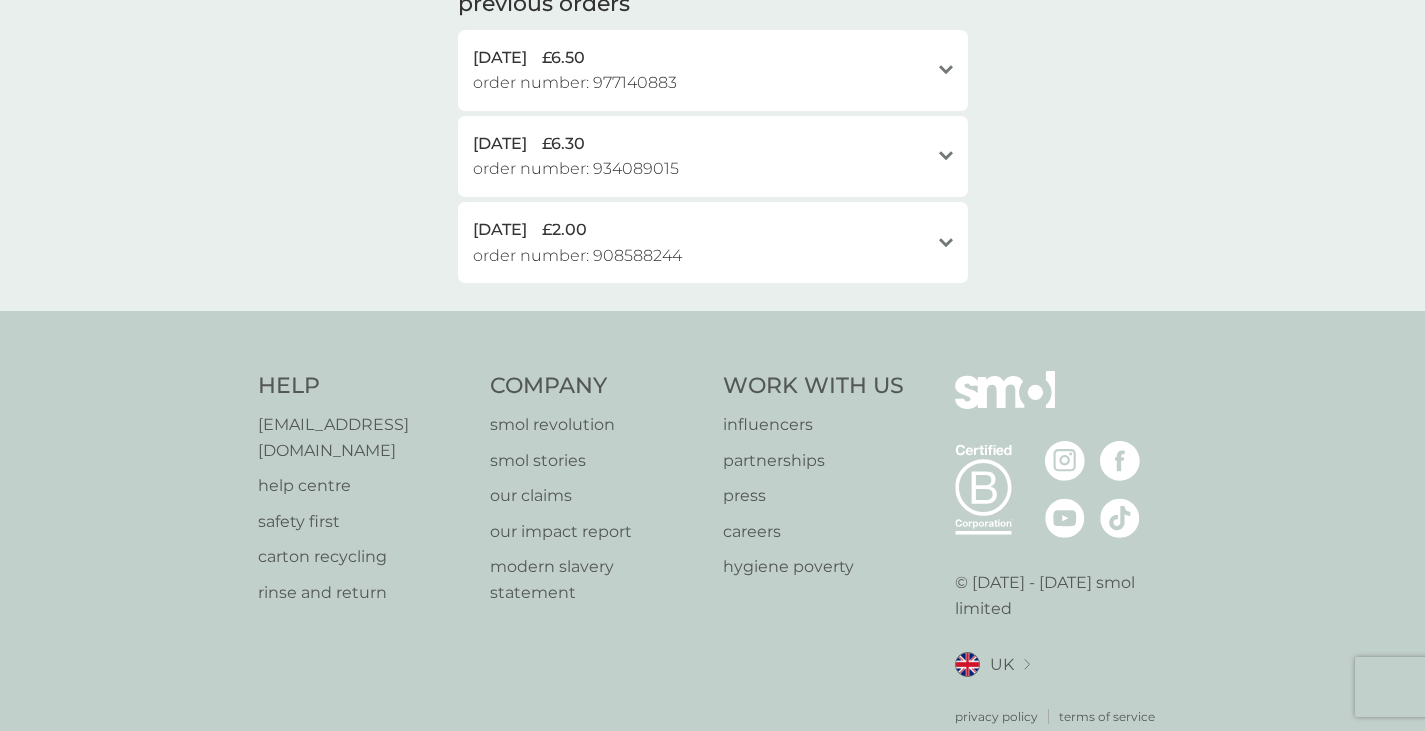 click on "open" at bounding box center [946, 243] 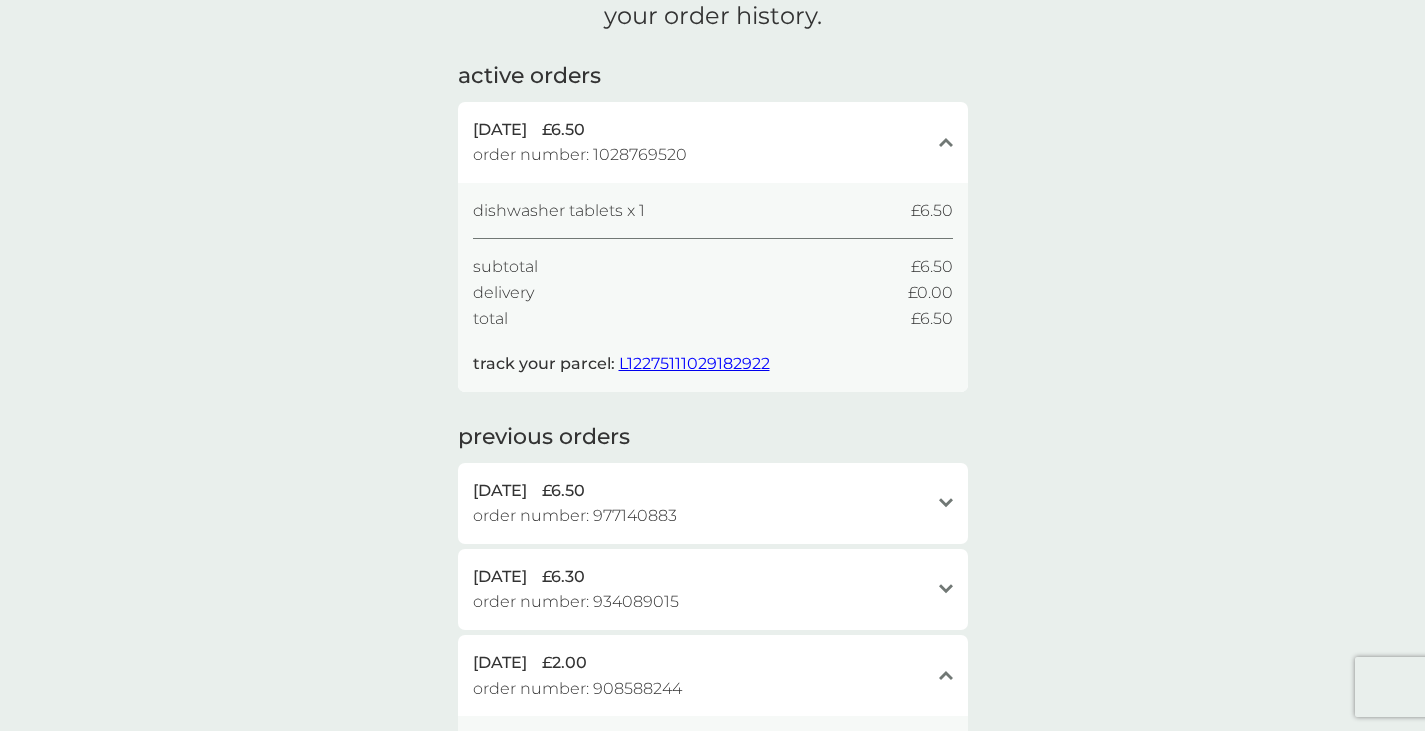 scroll, scrollTop: 0, scrollLeft: 0, axis: both 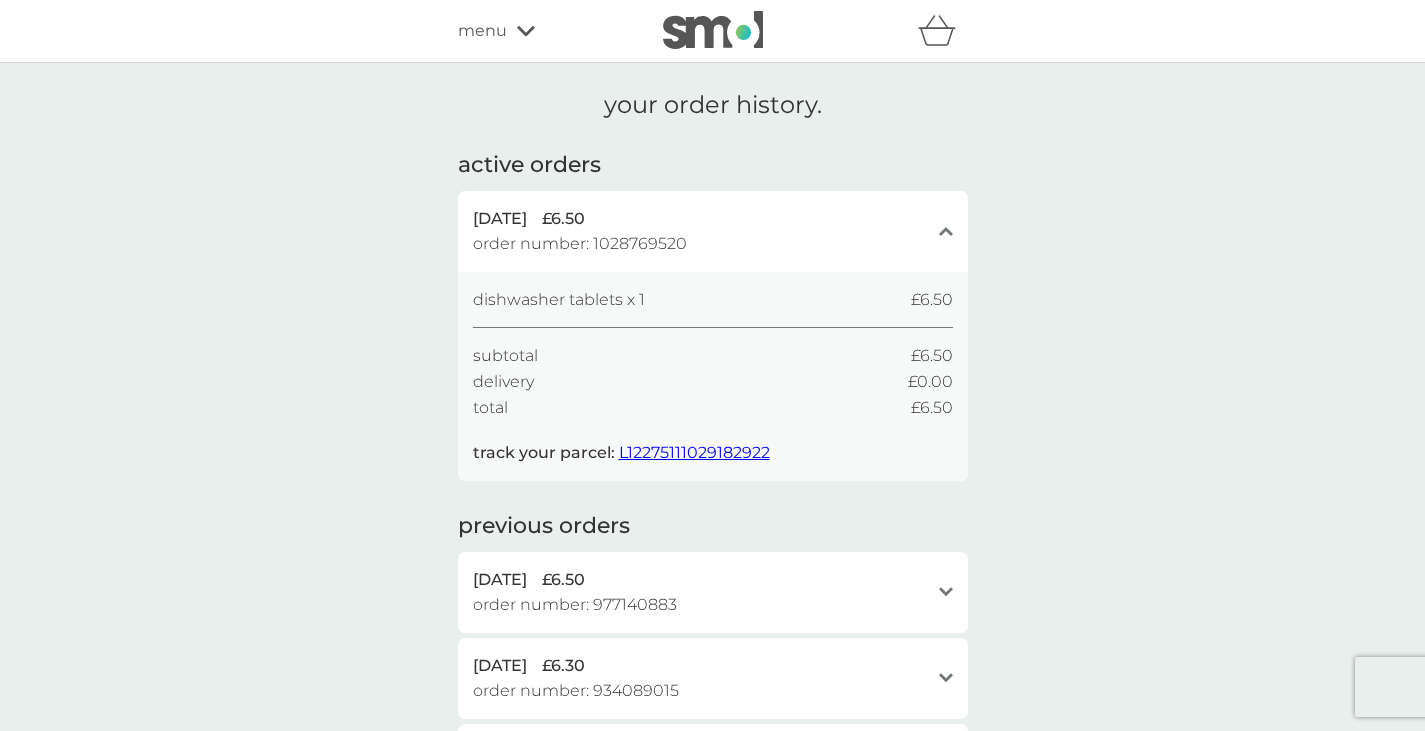 click on "menu" at bounding box center [543, 31] 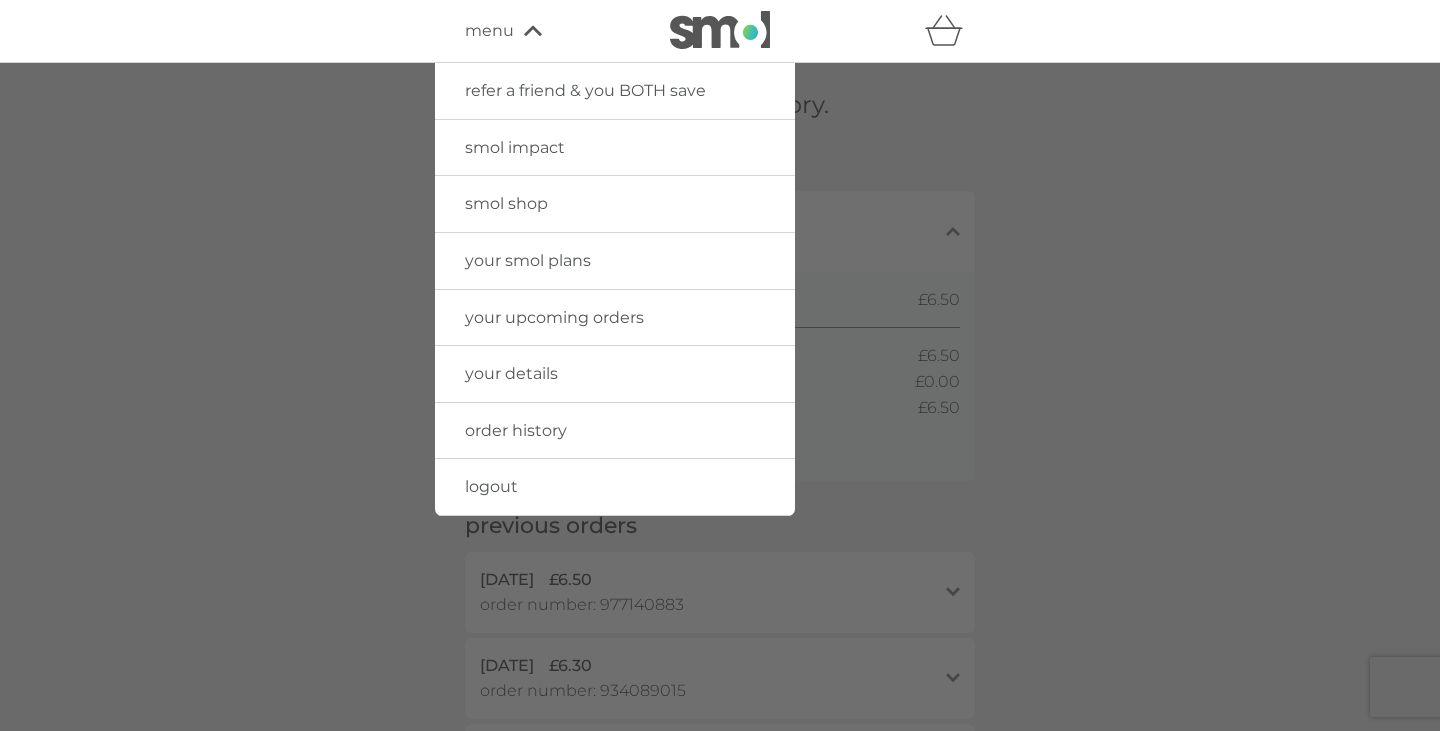 click on "smol shop" at bounding box center [615, 204] 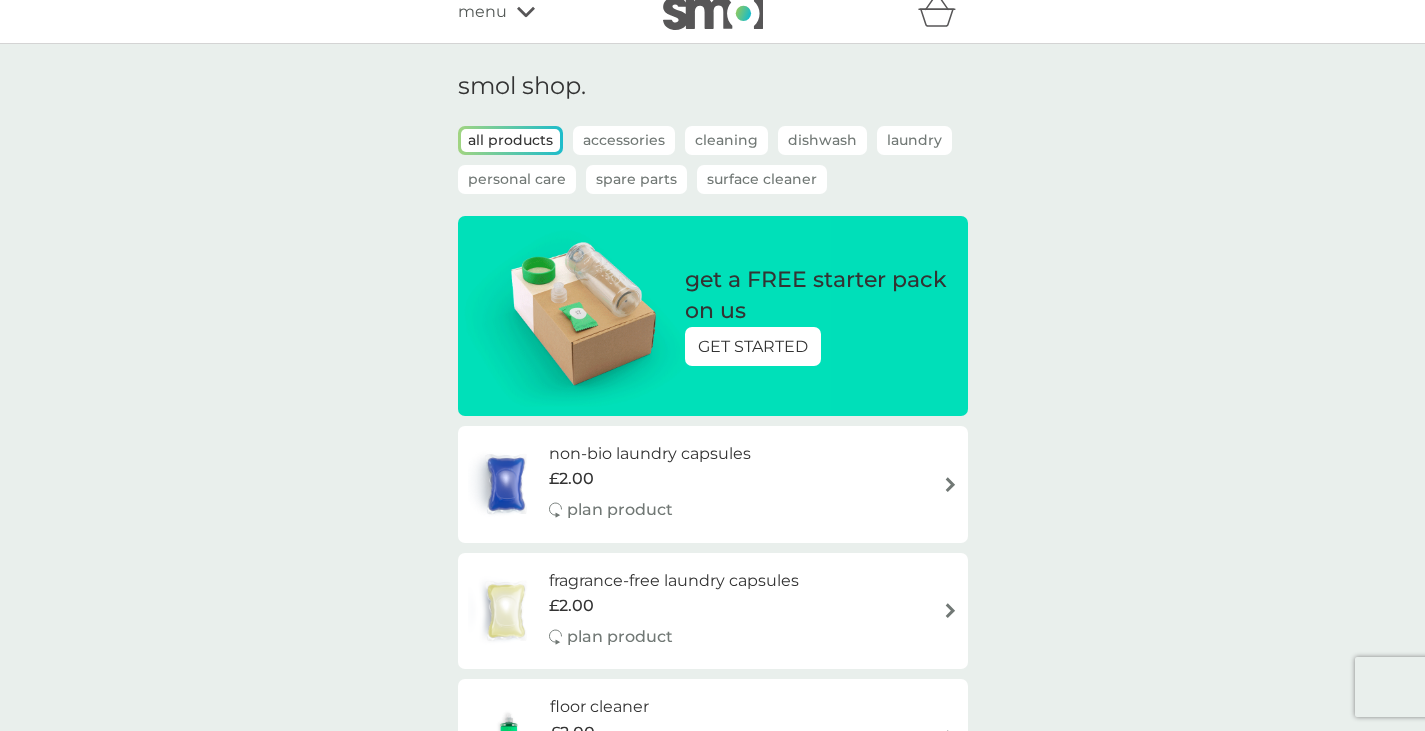 scroll, scrollTop: 0, scrollLeft: 0, axis: both 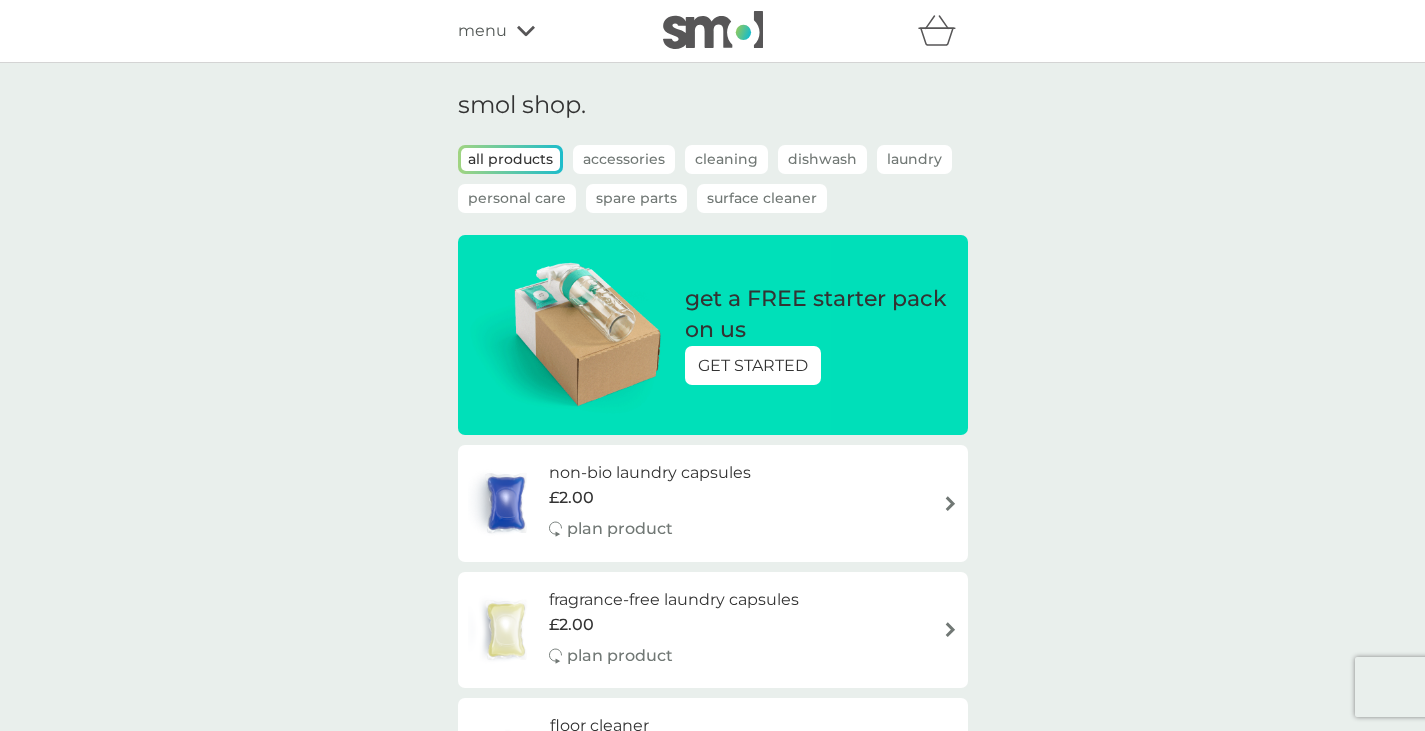 click 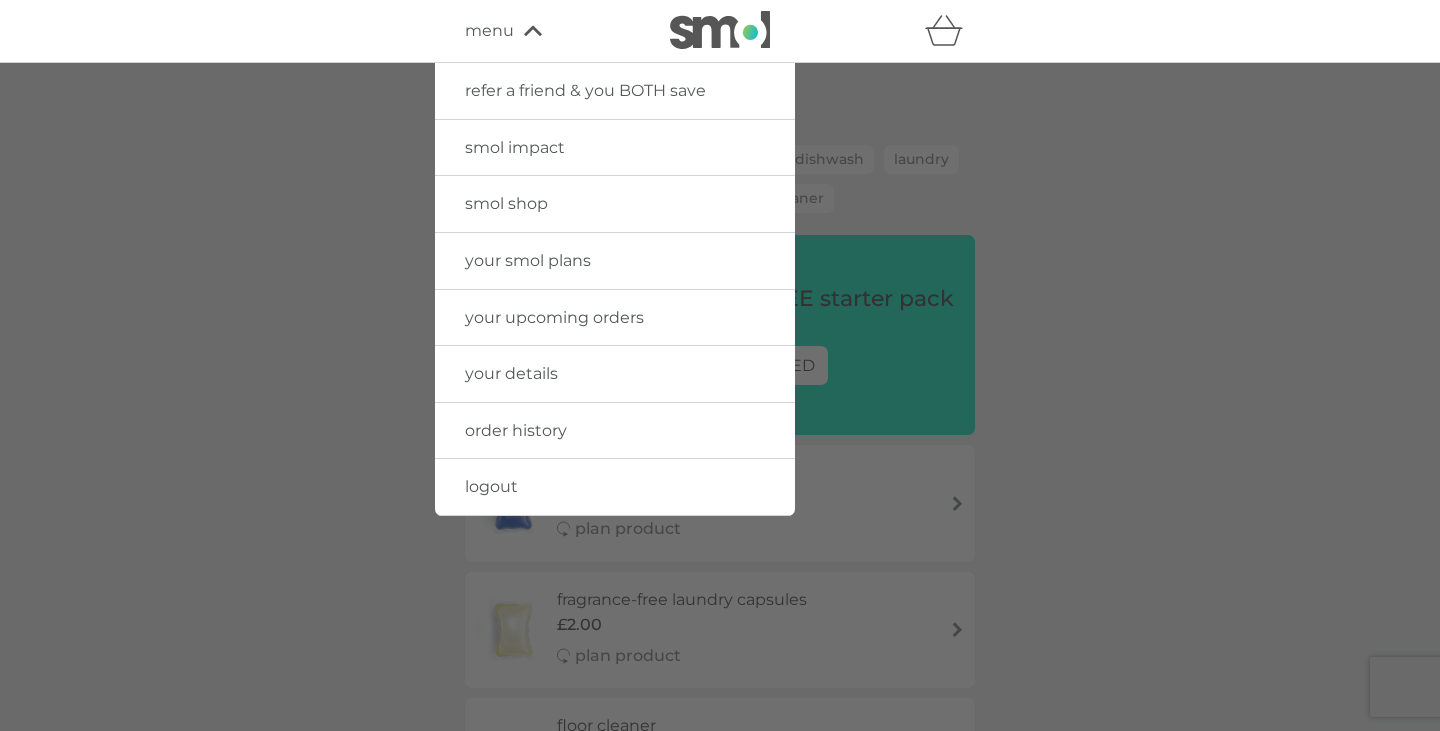 click on "order history" at bounding box center (615, 431) 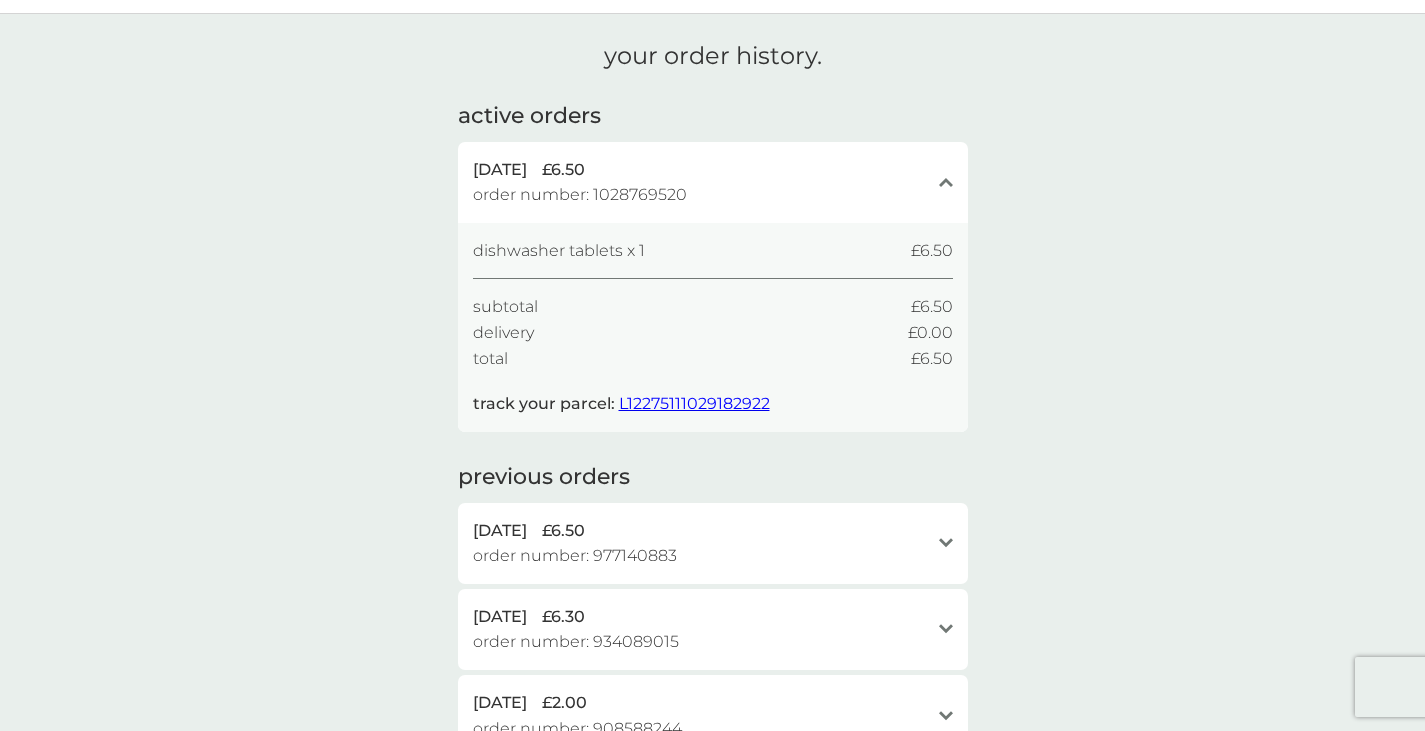 scroll, scrollTop: 50, scrollLeft: 0, axis: vertical 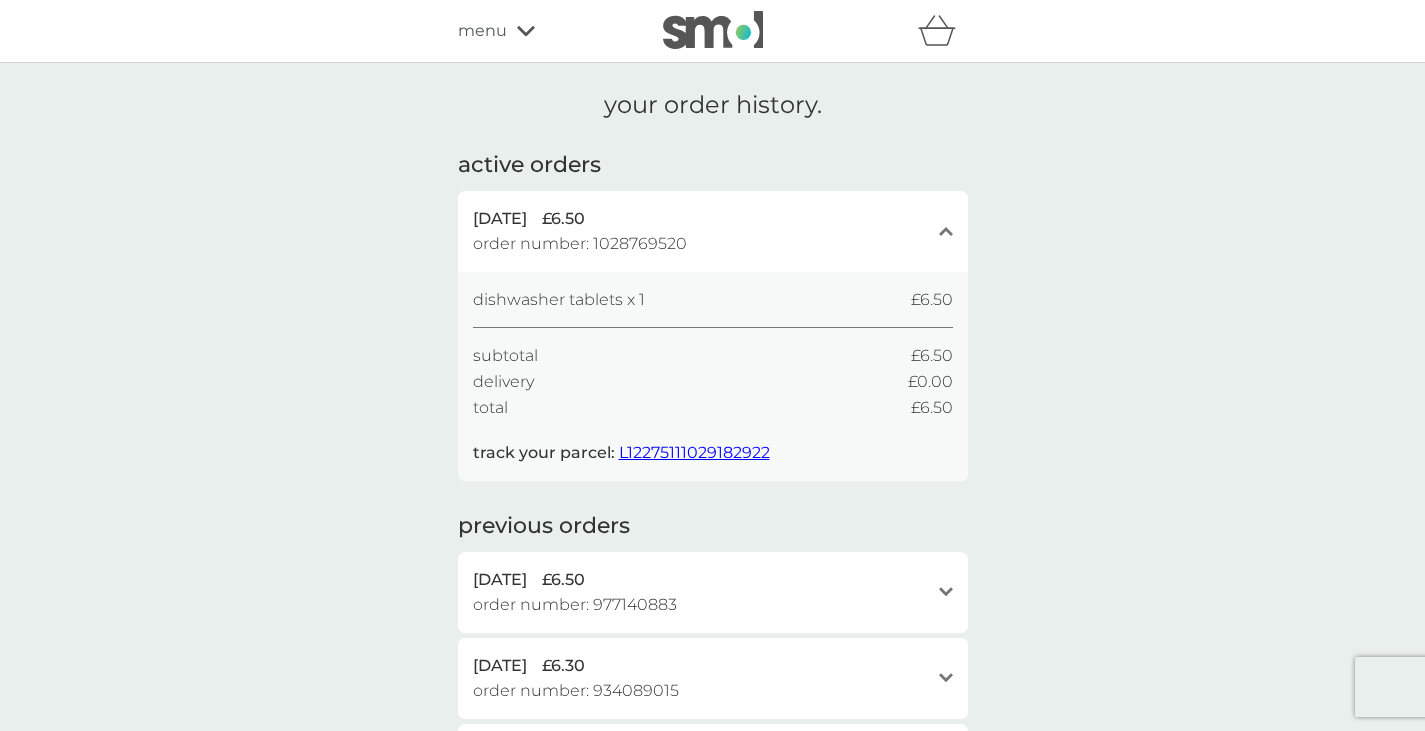 click on "menu" at bounding box center [482, 31] 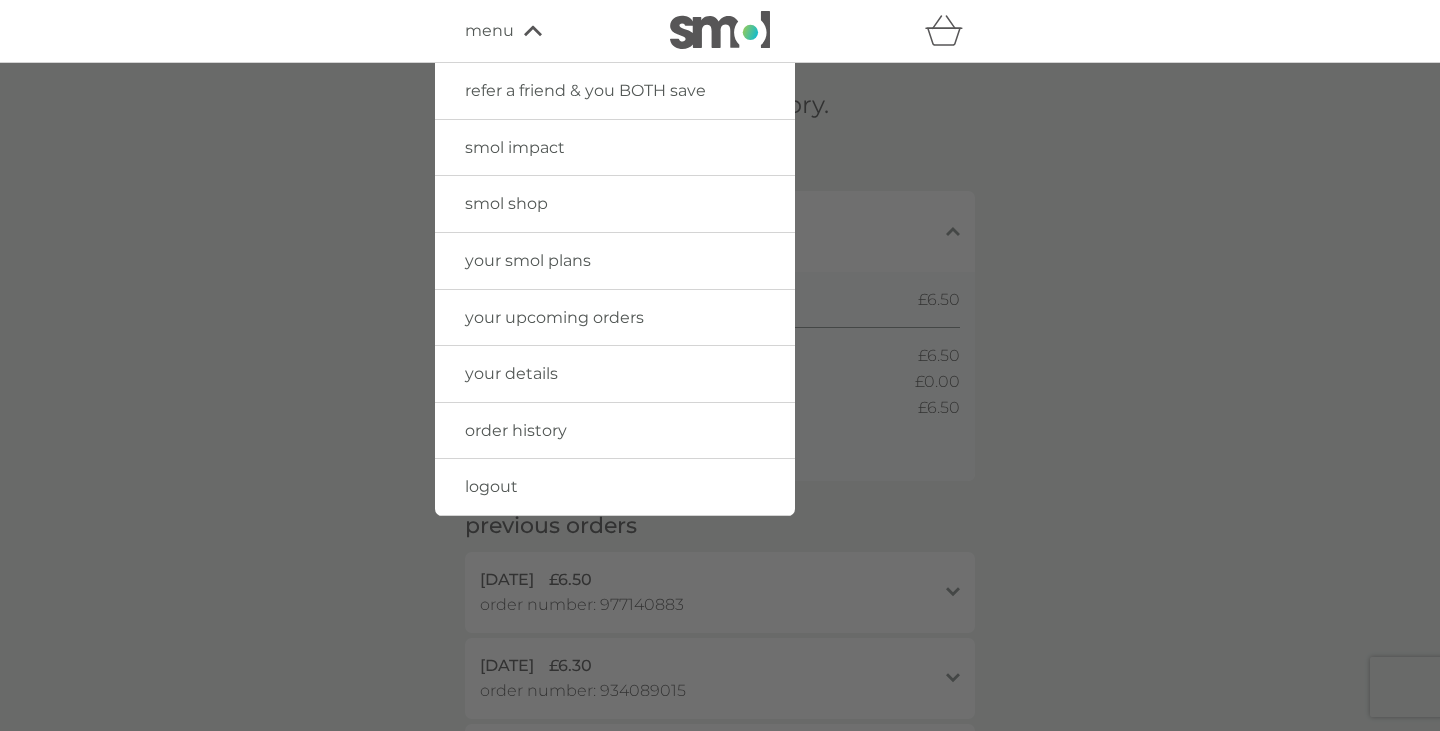 click on "your details" at bounding box center (511, 373) 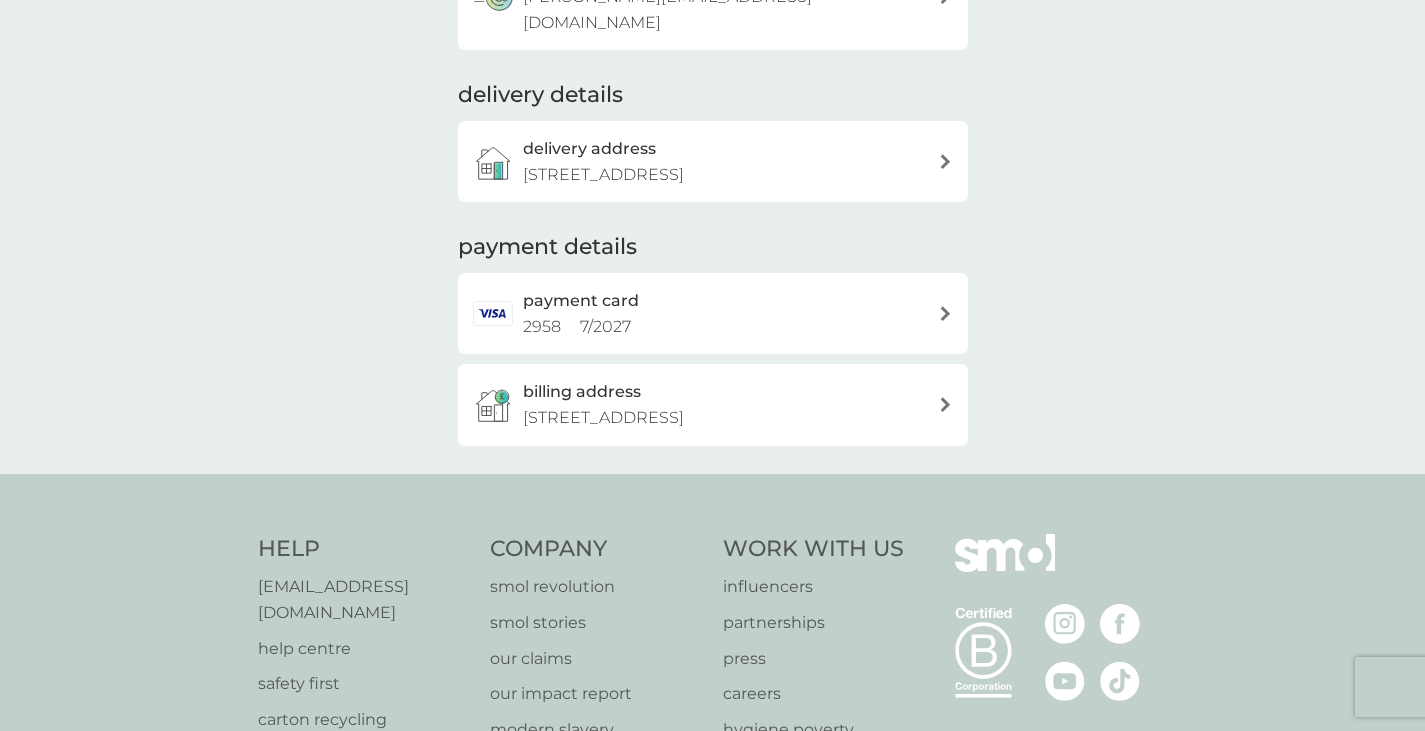 scroll, scrollTop: 0, scrollLeft: 0, axis: both 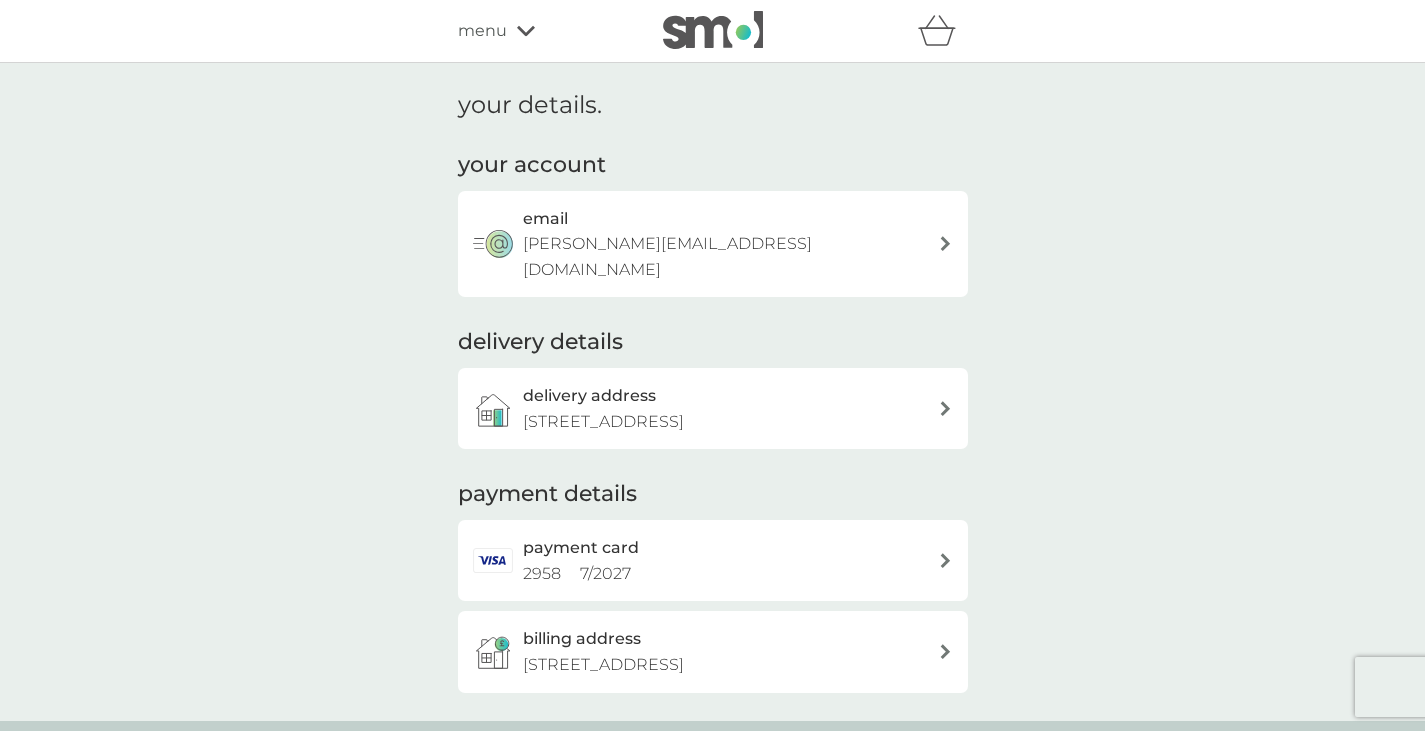 click 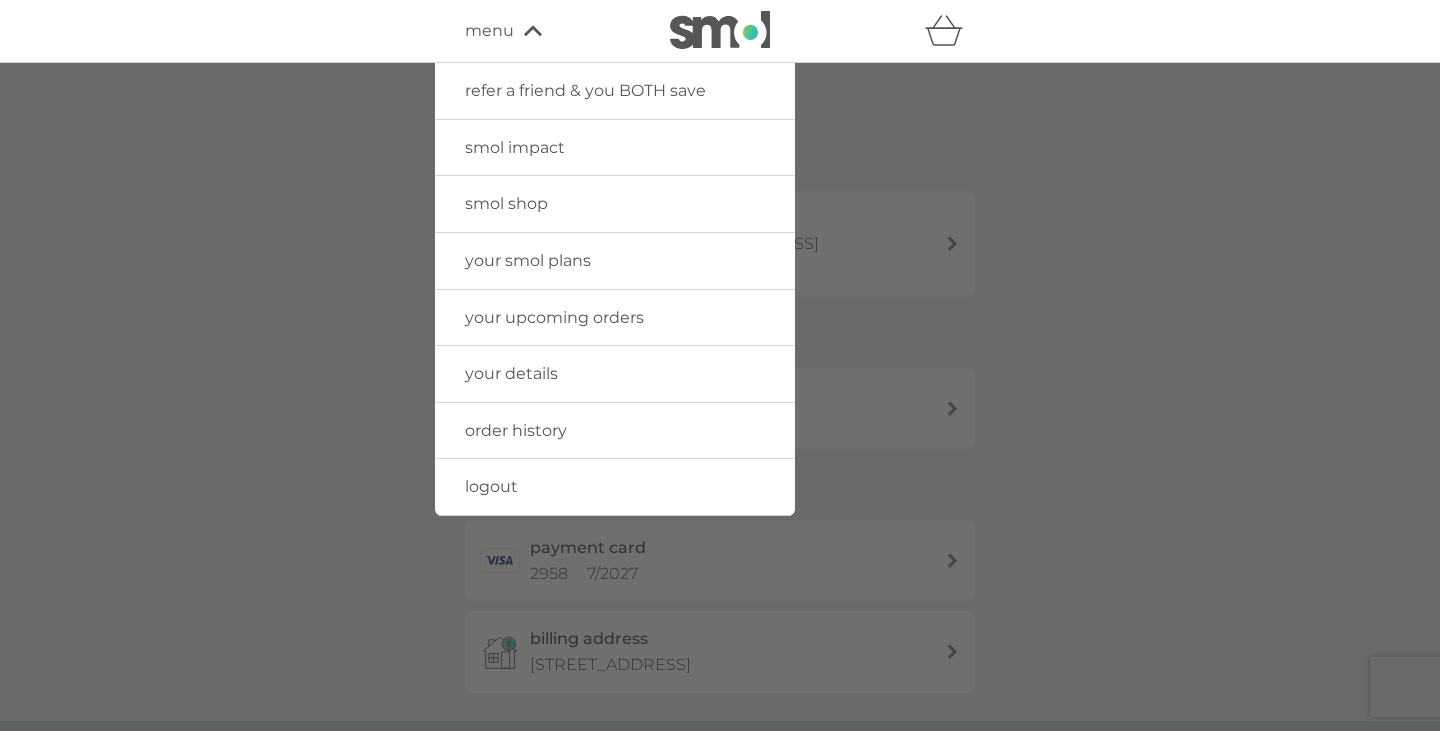 click on "your smol plans" at bounding box center (528, 260) 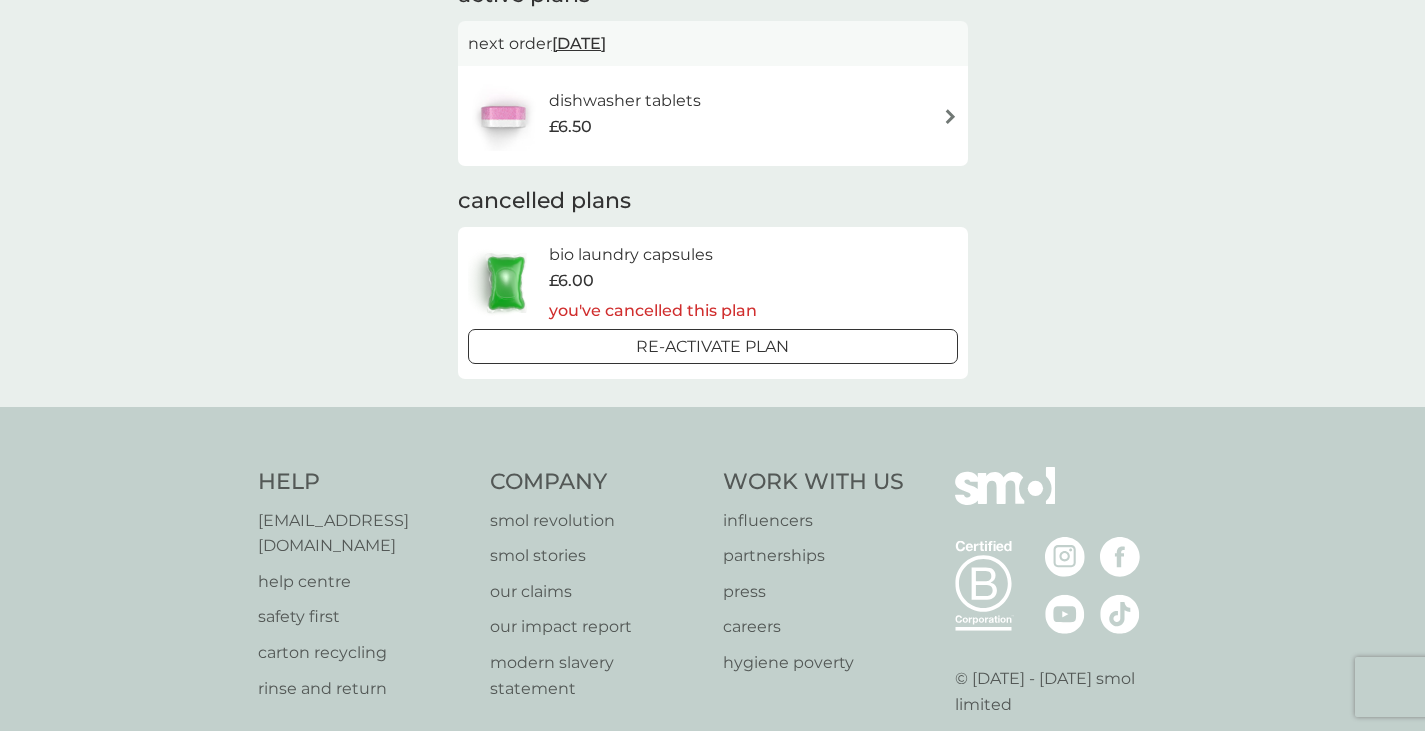 scroll, scrollTop: 171, scrollLeft: 0, axis: vertical 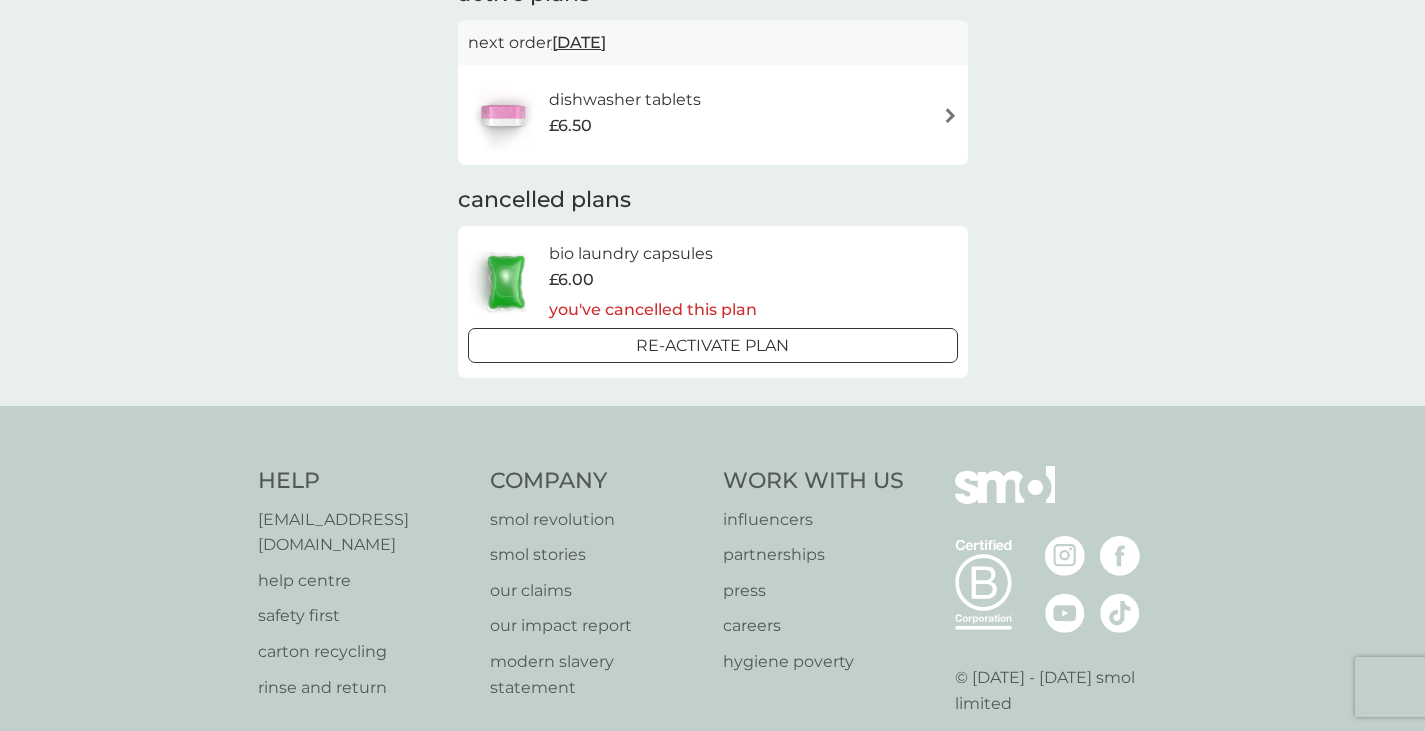 click on "dishwasher tablets £6.50" at bounding box center [713, 115] 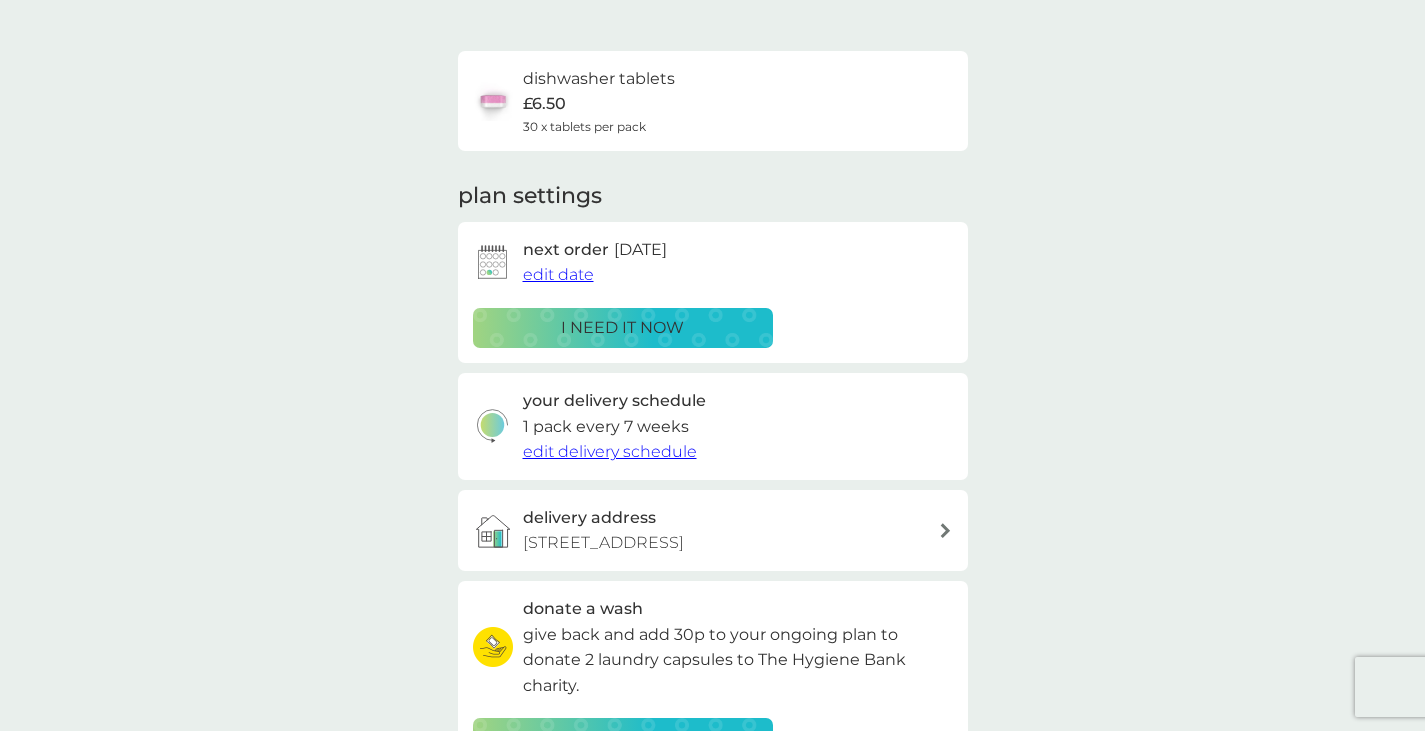 scroll, scrollTop: 118, scrollLeft: 0, axis: vertical 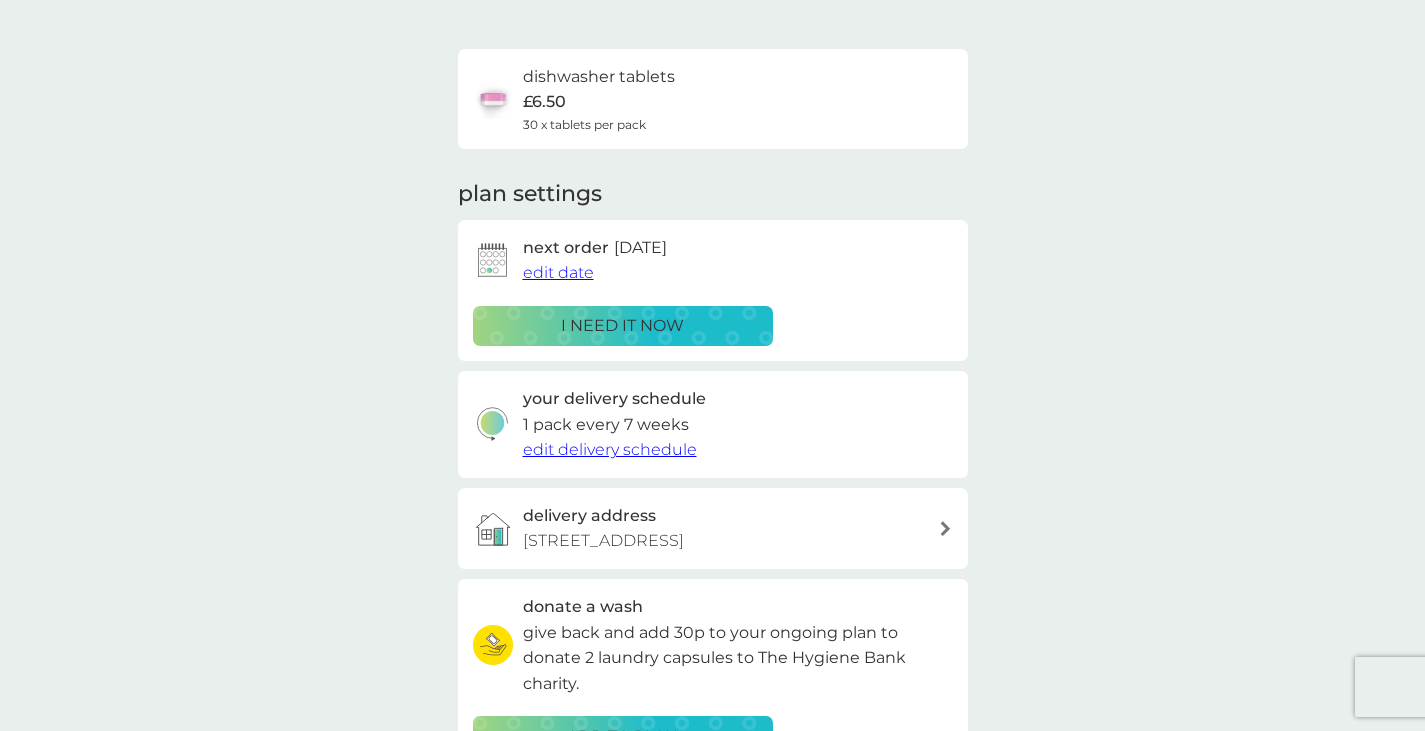 click on "edit delivery schedule" at bounding box center [610, 449] 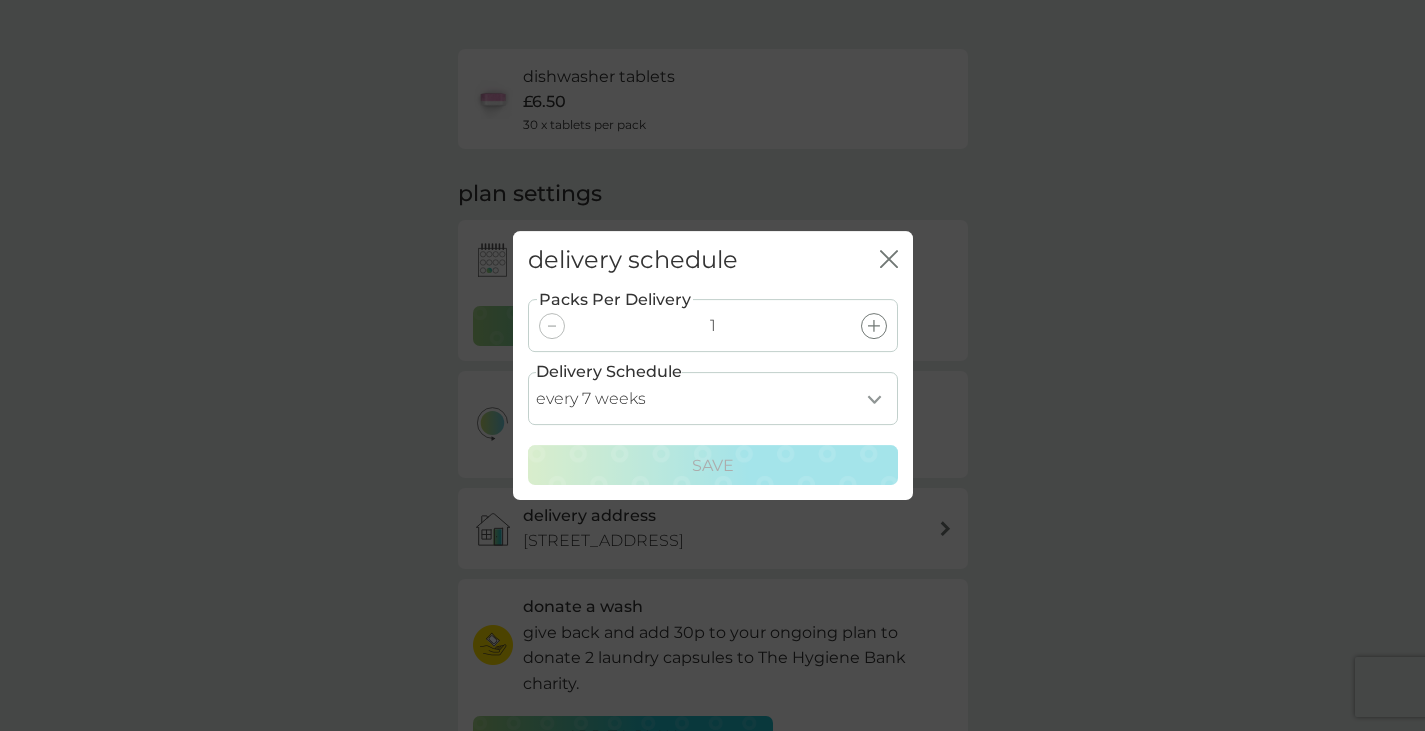 click on "Delivery Schedule" at bounding box center (609, 372) 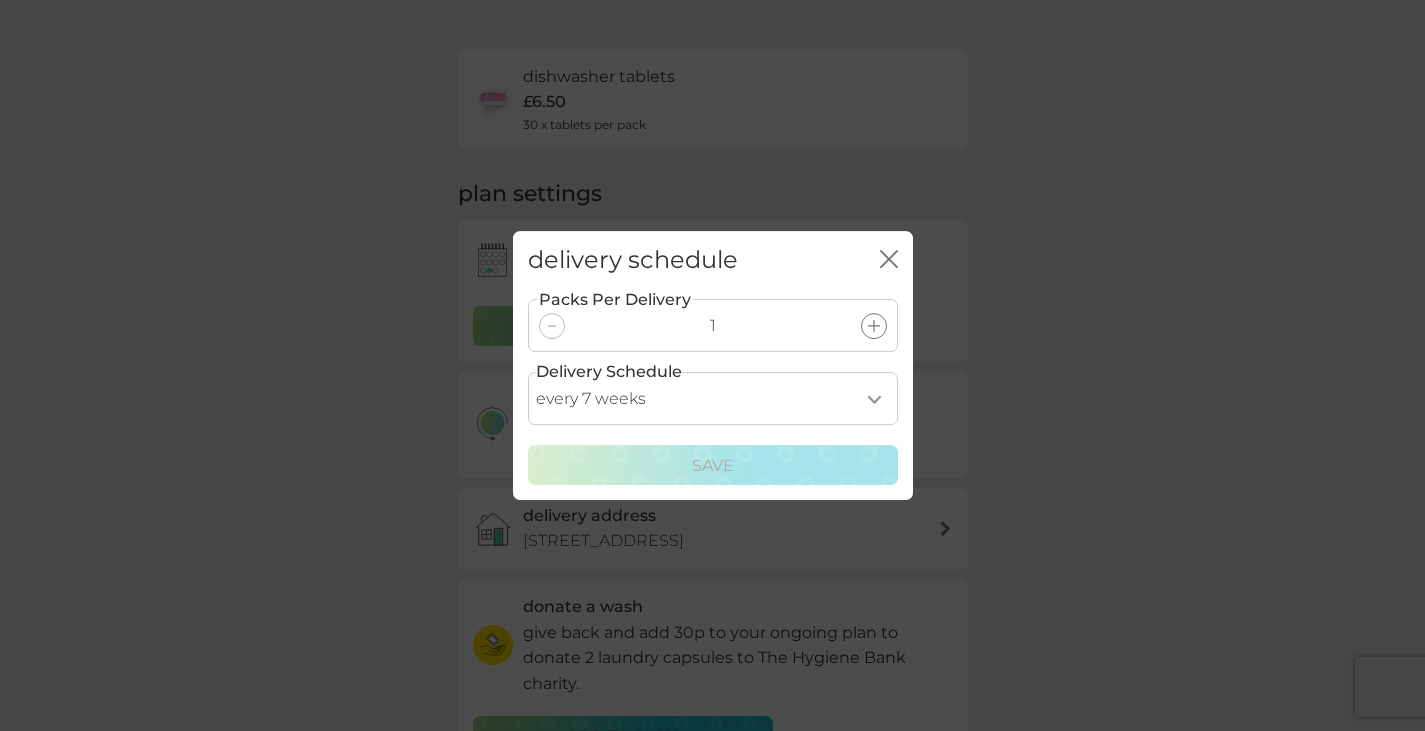 click on "every 1 week every 2 weeks every 3 weeks every 4 weeks every 5 weeks every 6 weeks every 7 weeks every 8 weeks every 9 weeks every 10 weeks every 11 weeks every 12 weeks every 13 weeks every 14 weeks every 15 weeks every 16 weeks every 17 weeks" at bounding box center (713, 398) 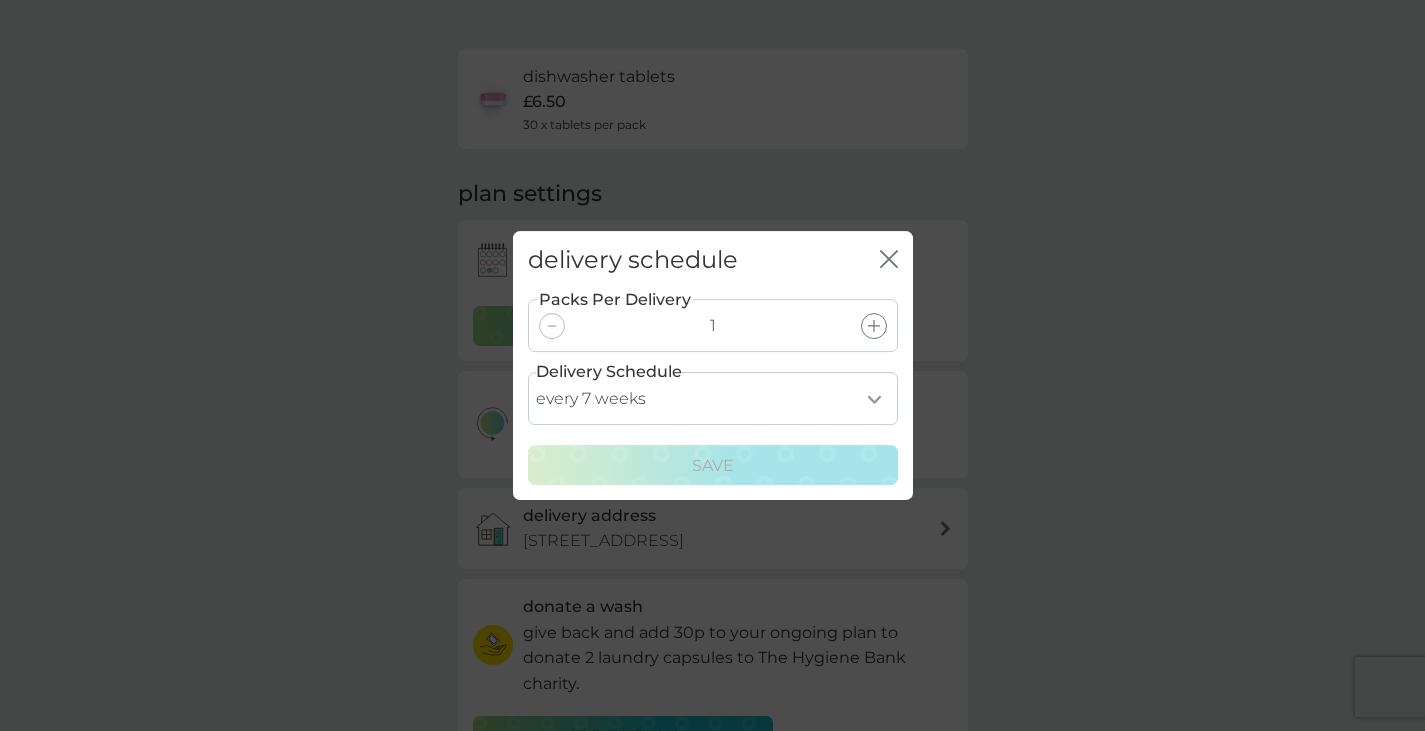 select on "70" 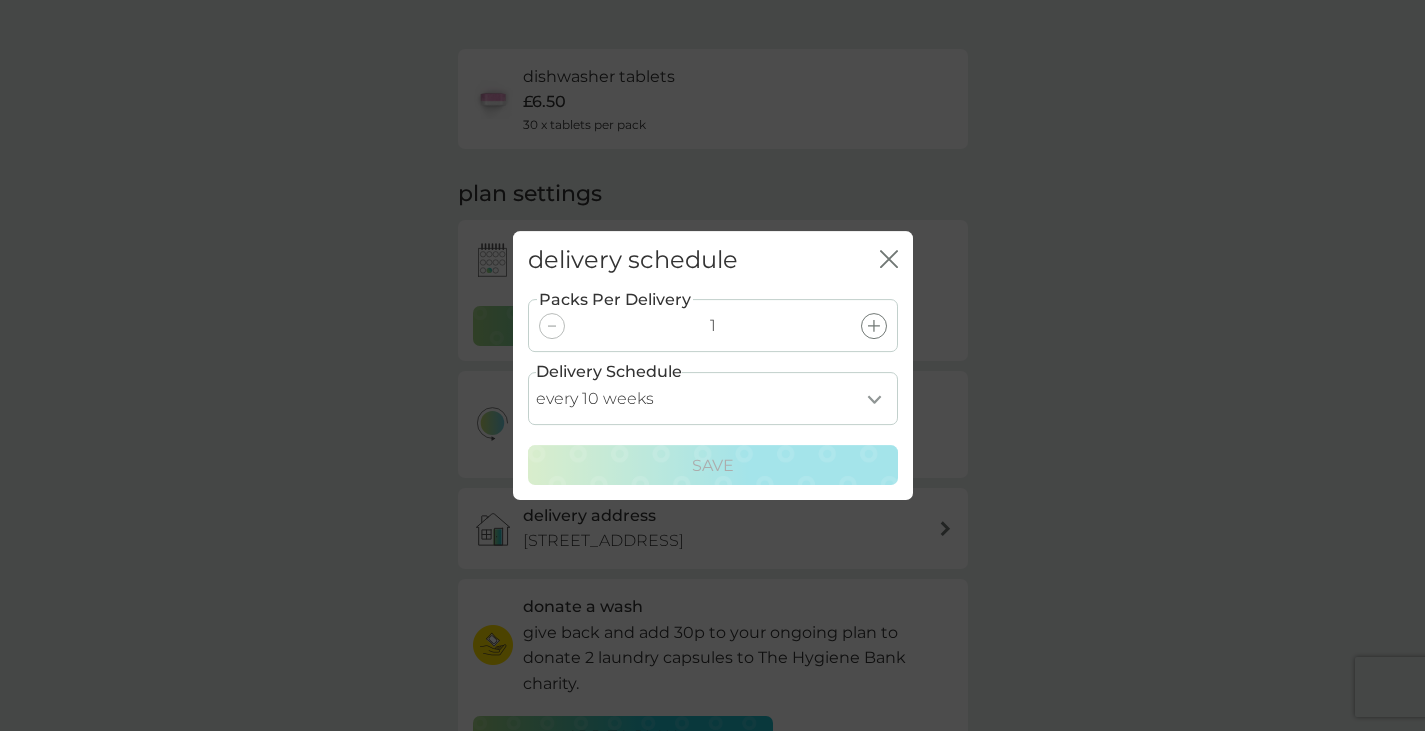 click on "every 1 week every 2 weeks every 3 weeks every 4 weeks every 5 weeks every 6 weeks every 7 weeks every 8 weeks every 9 weeks every 10 weeks every 11 weeks every 12 weeks every 13 weeks every 14 weeks every 15 weeks every 16 weeks every 17 weeks" at bounding box center [713, 398] 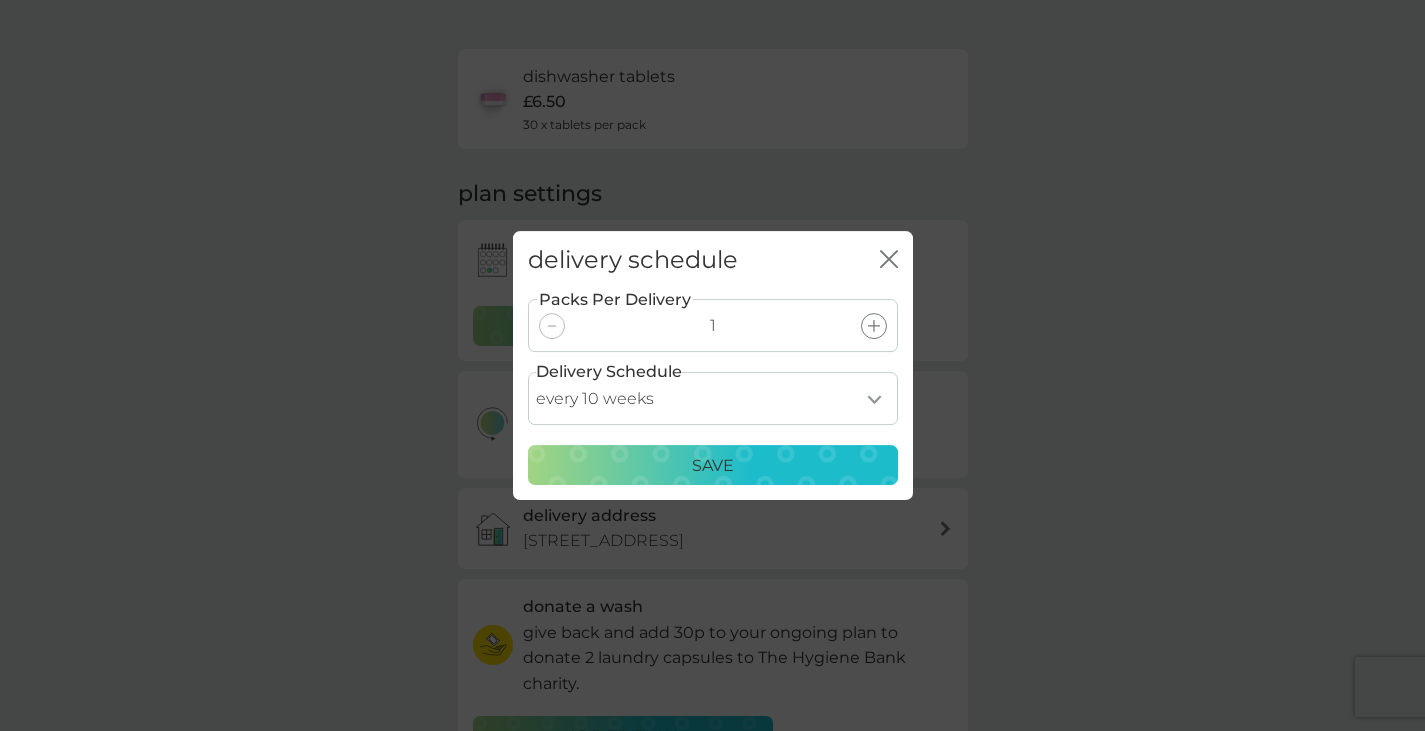 click on "Save" at bounding box center [713, 466] 